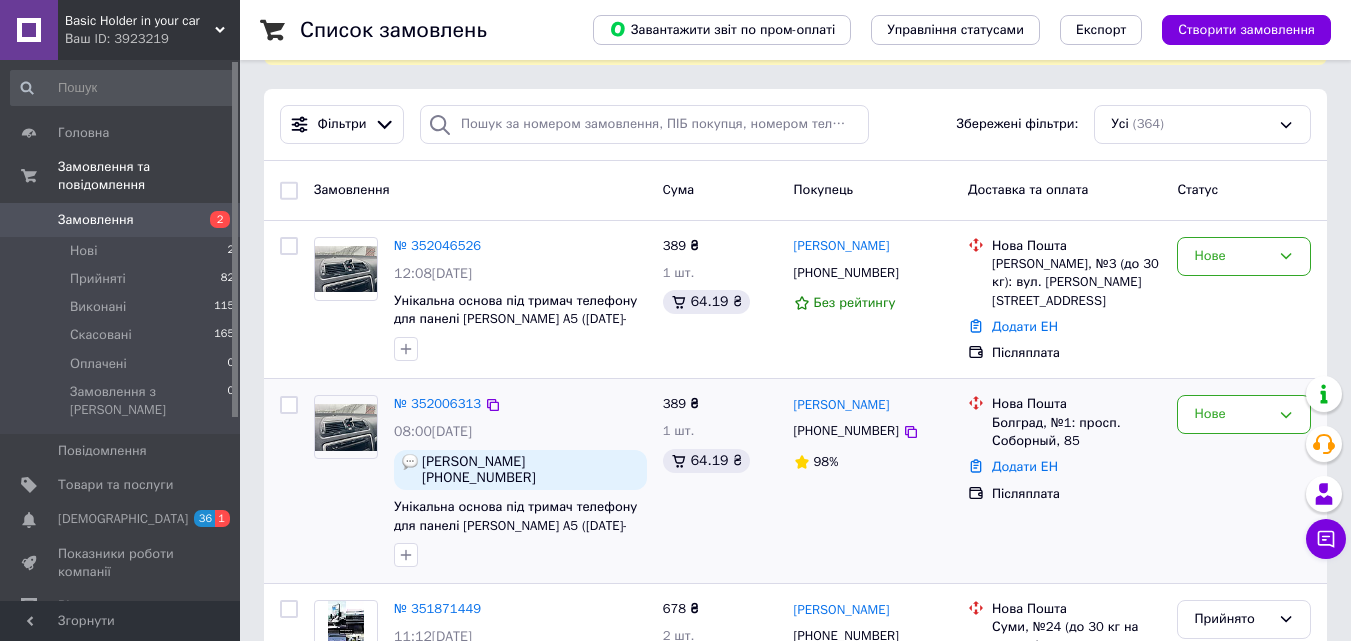 scroll, scrollTop: 200, scrollLeft: 0, axis: vertical 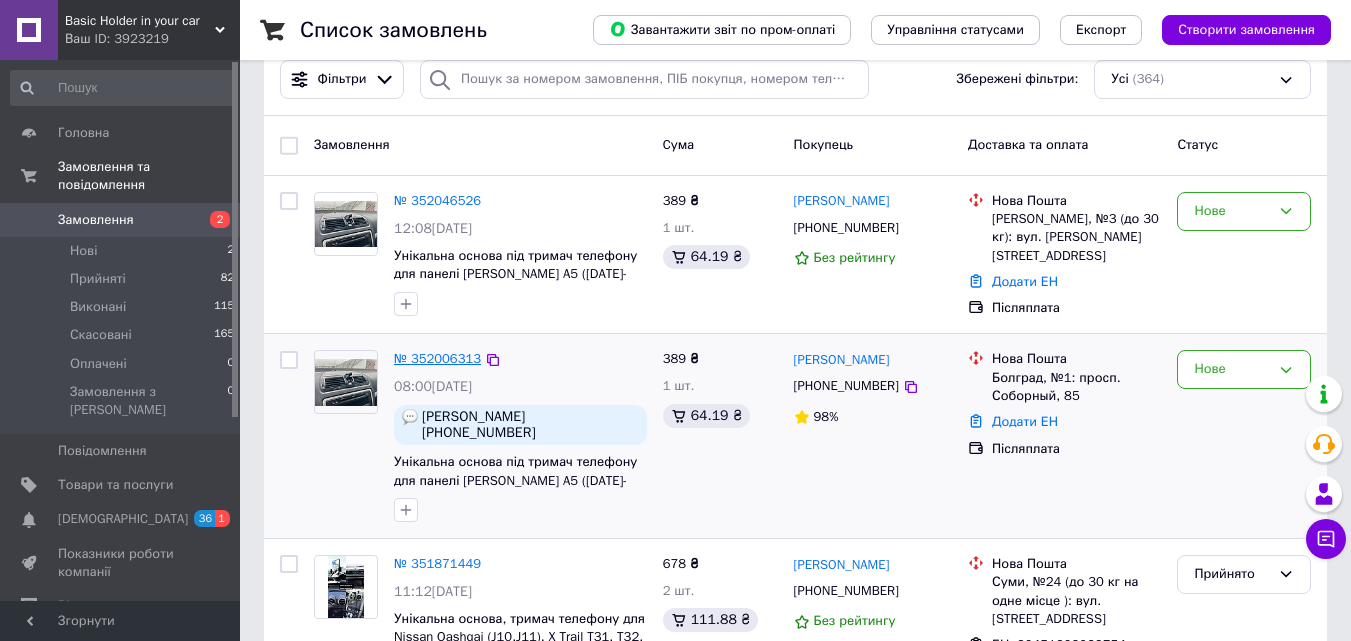 click on "№ 352006313" at bounding box center (437, 358) 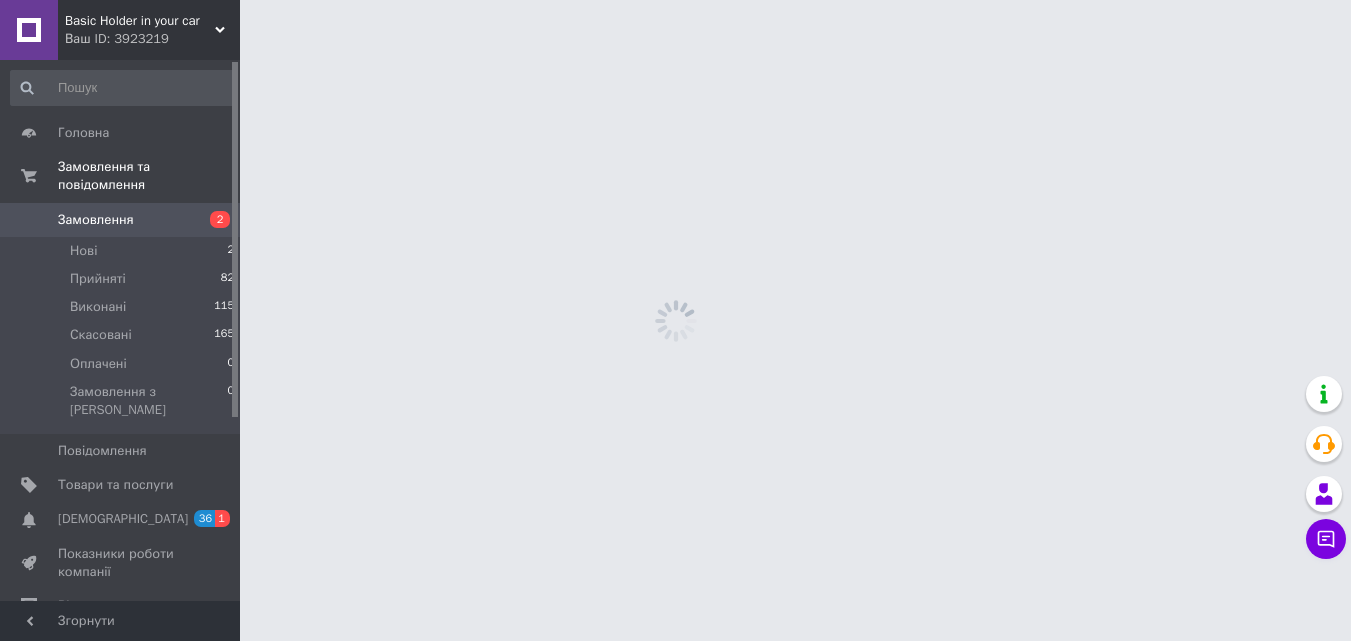 scroll, scrollTop: 0, scrollLeft: 0, axis: both 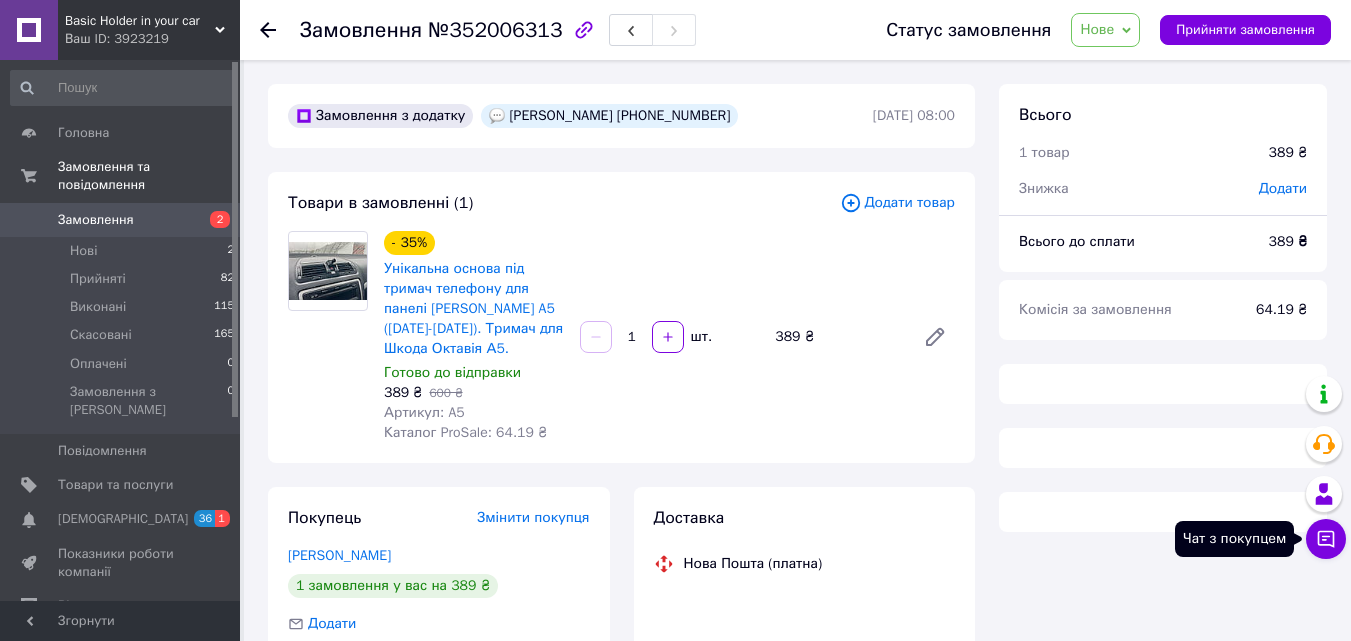 click 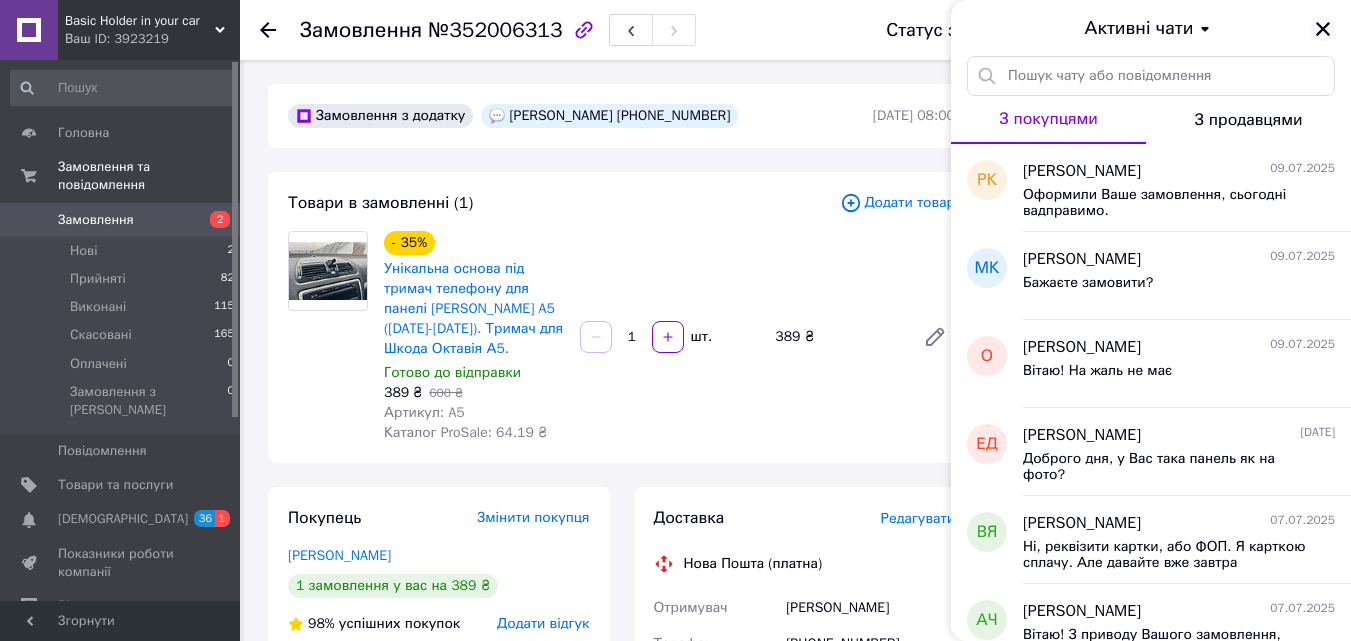 click 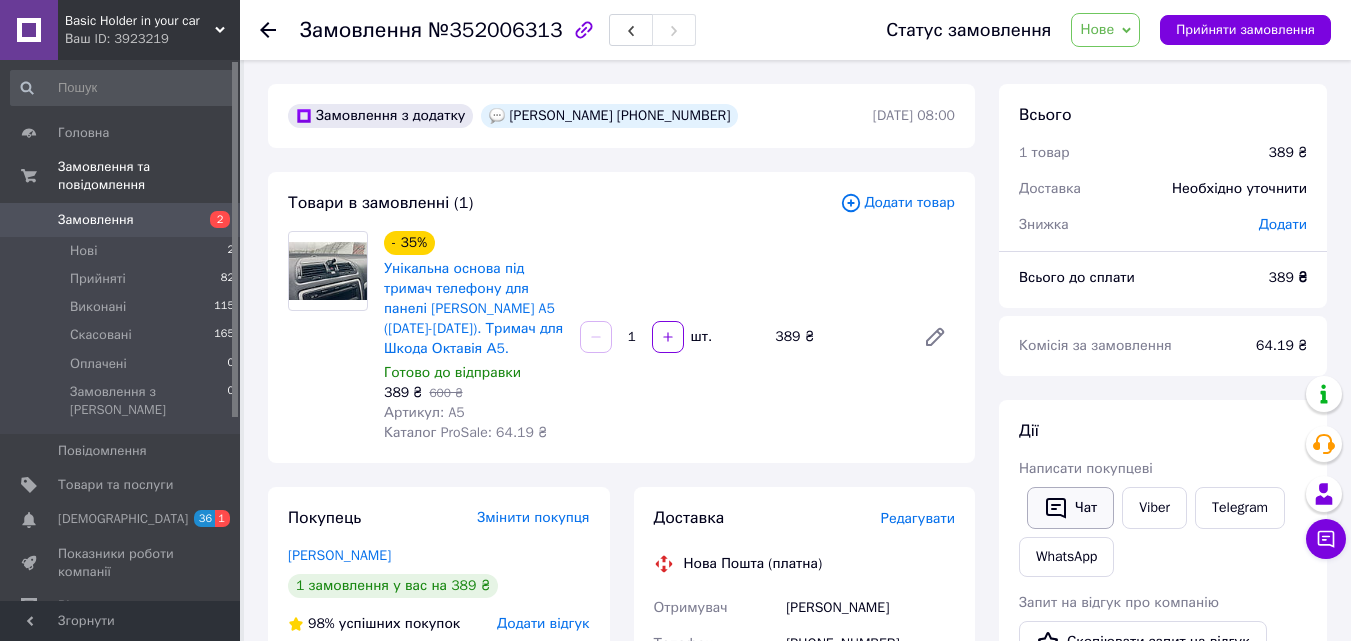 click on "Чат" at bounding box center [1070, 508] 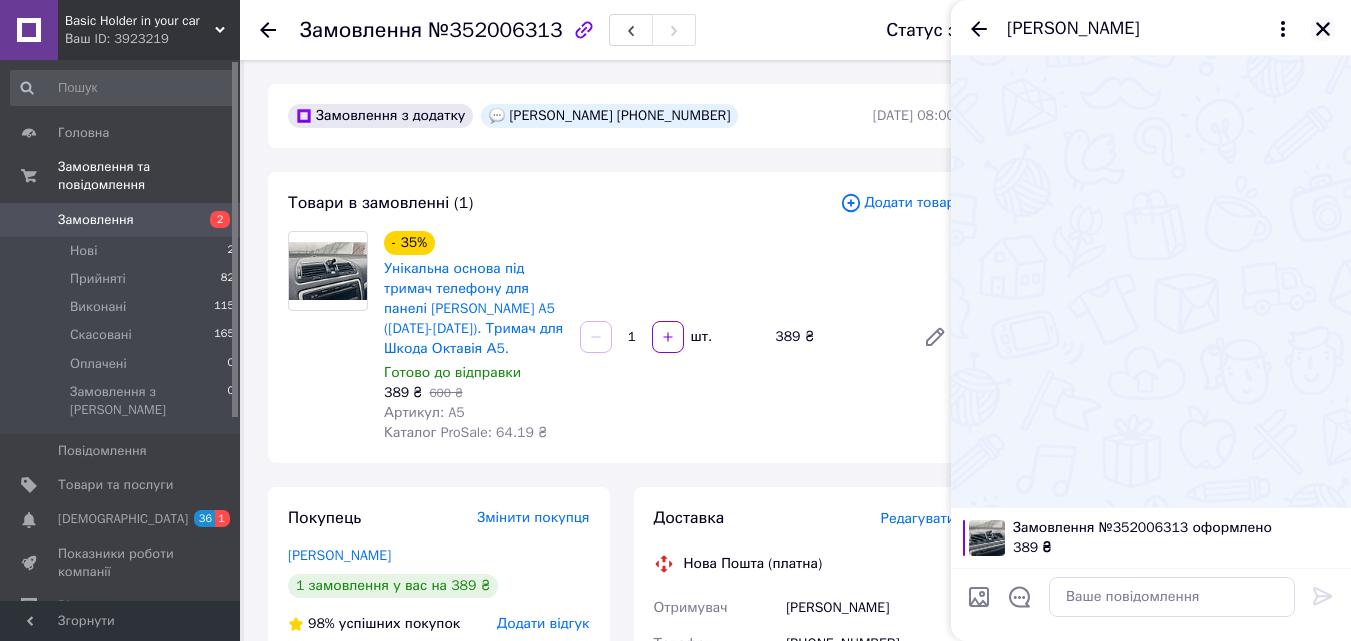click 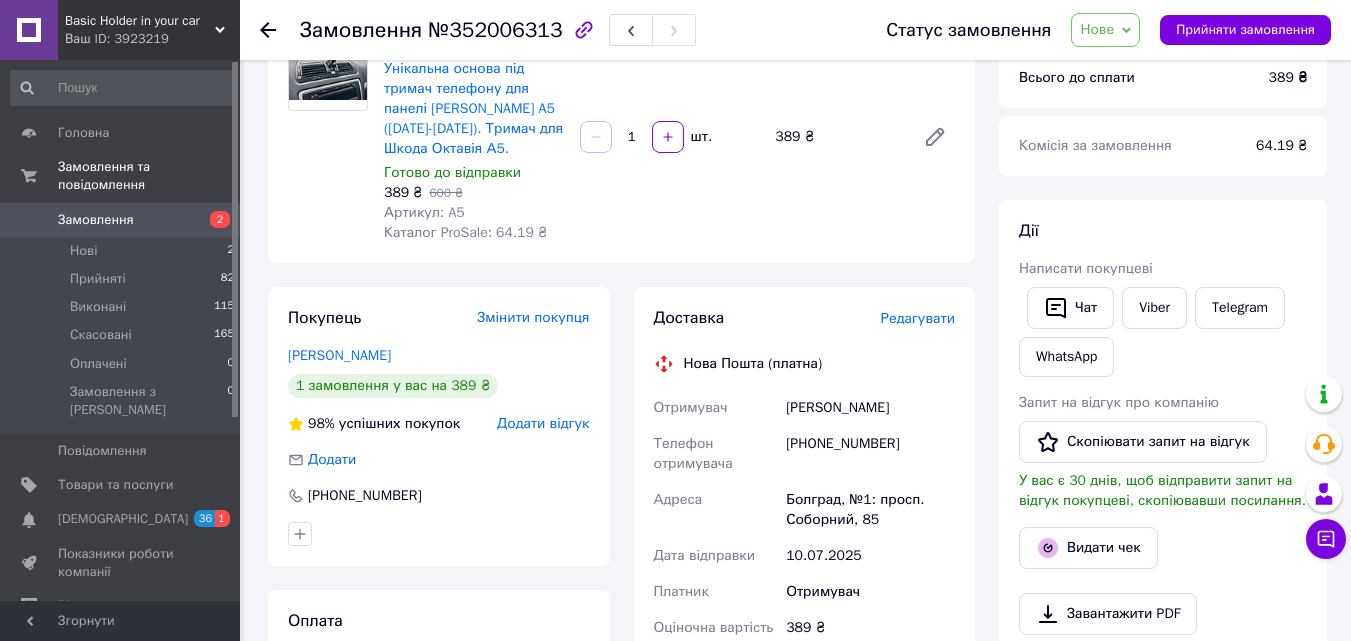 scroll, scrollTop: 100, scrollLeft: 0, axis: vertical 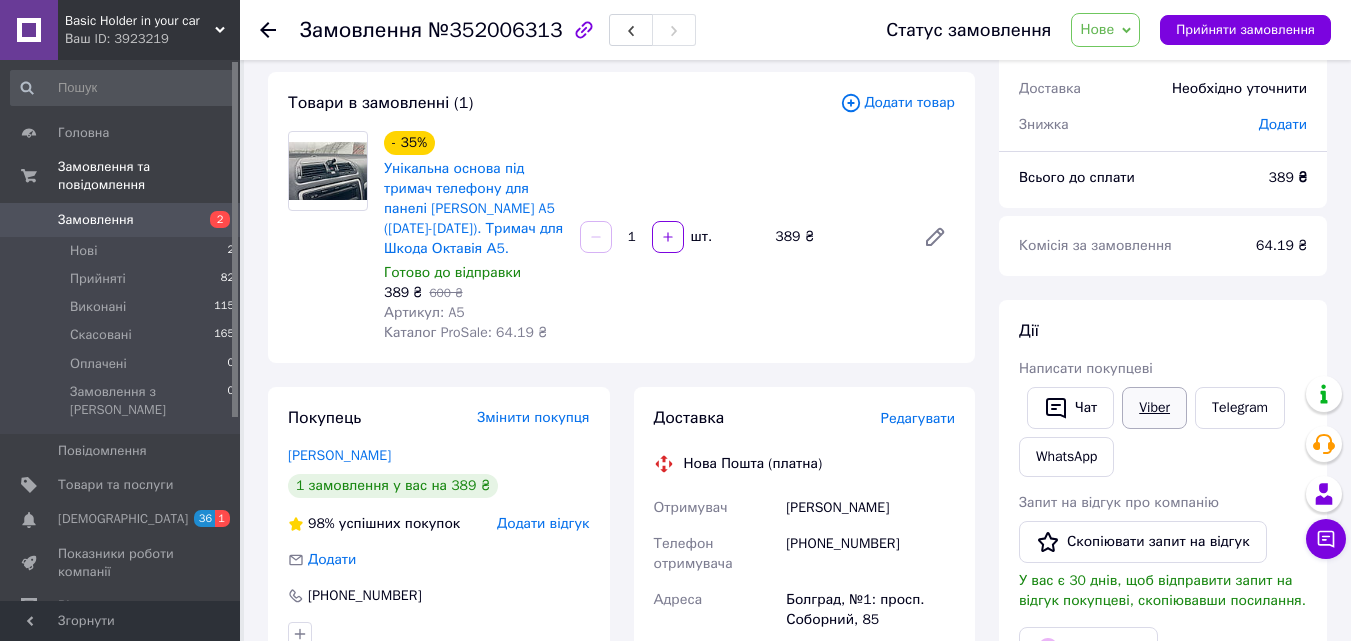 click on "Viber" at bounding box center (1154, 408) 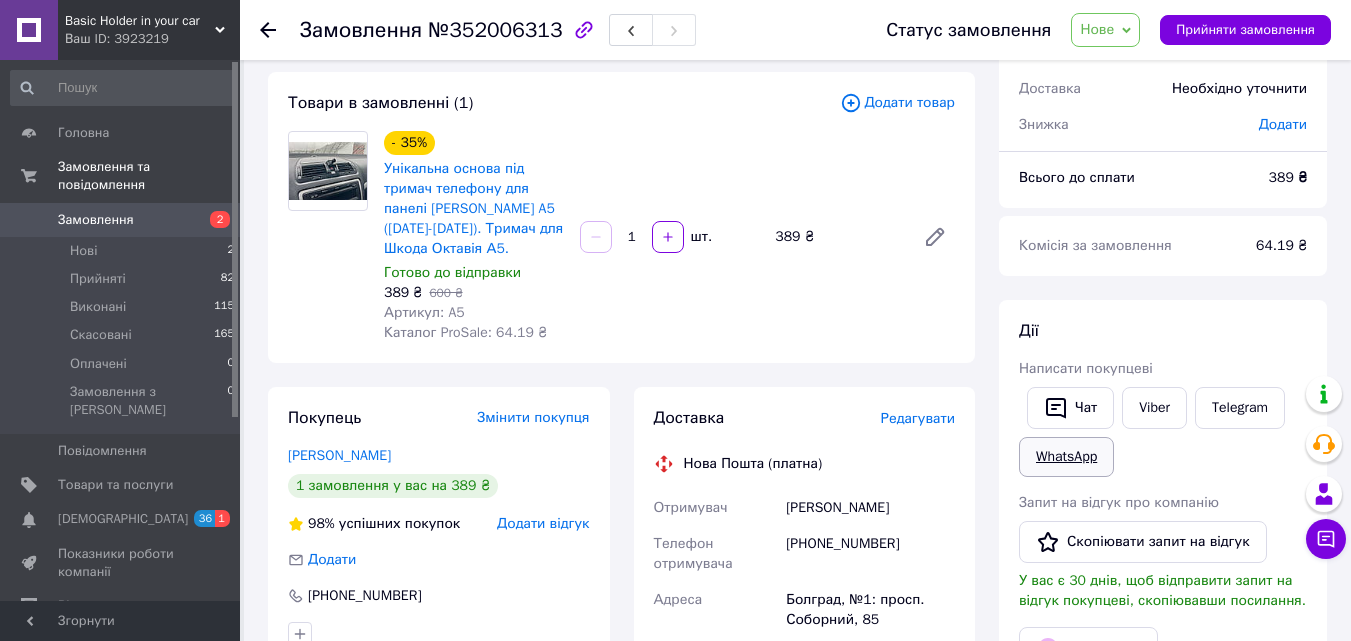click on "WhatsApp" at bounding box center (1066, 457) 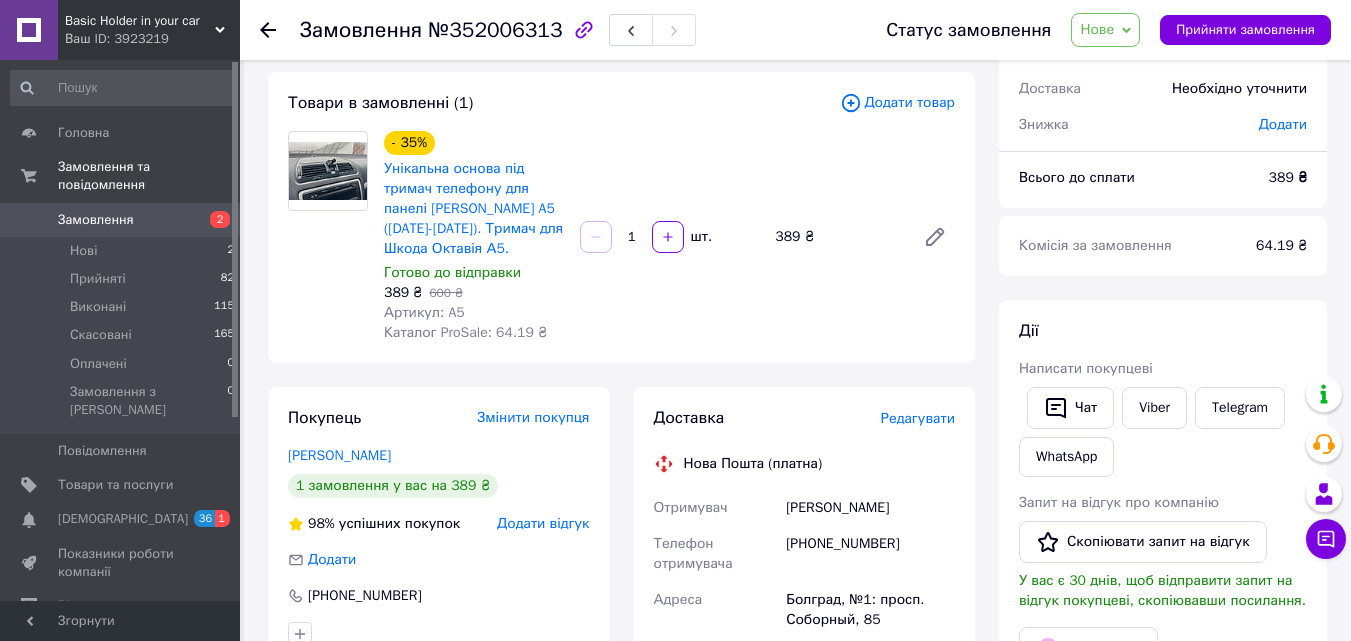 scroll, scrollTop: 100, scrollLeft: 0, axis: vertical 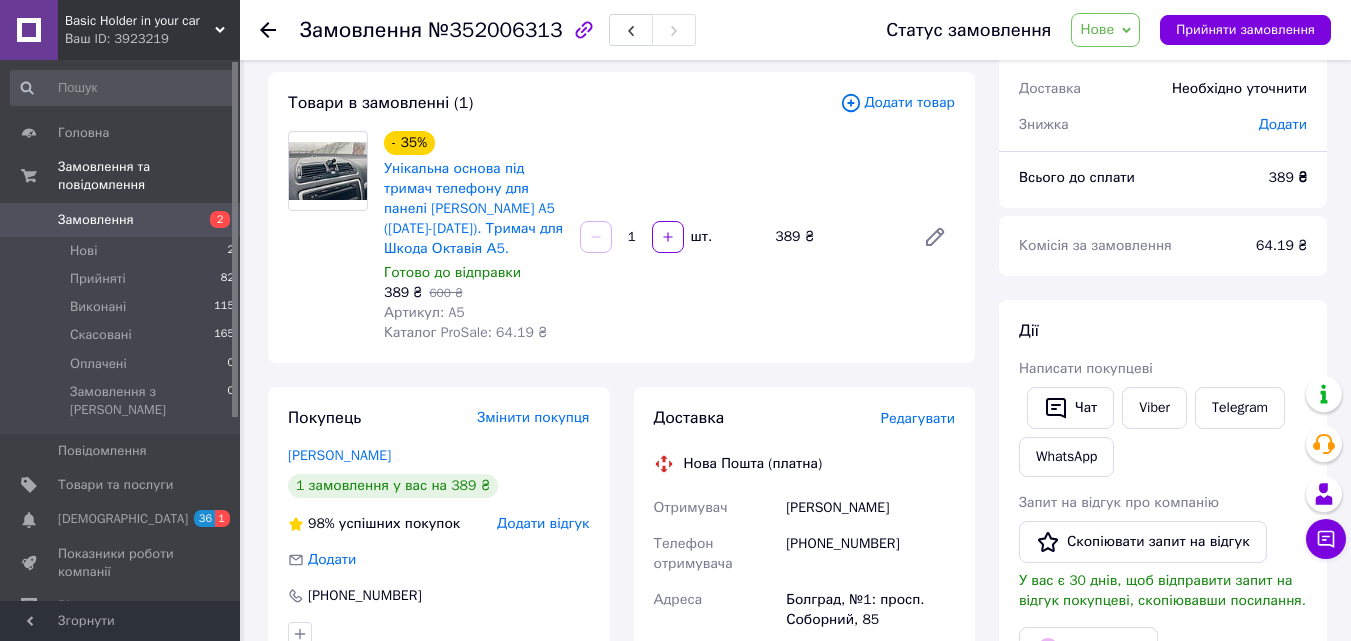 click on "Замовлення" at bounding box center [96, 220] 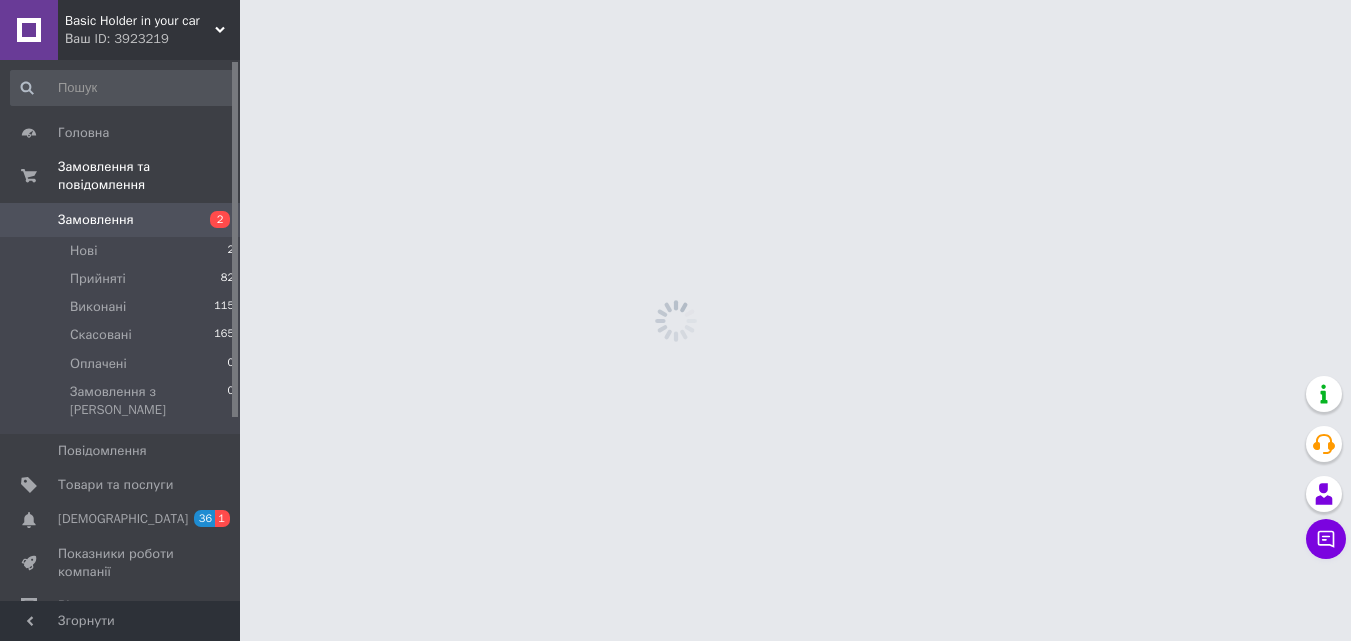 scroll, scrollTop: 0, scrollLeft: 0, axis: both 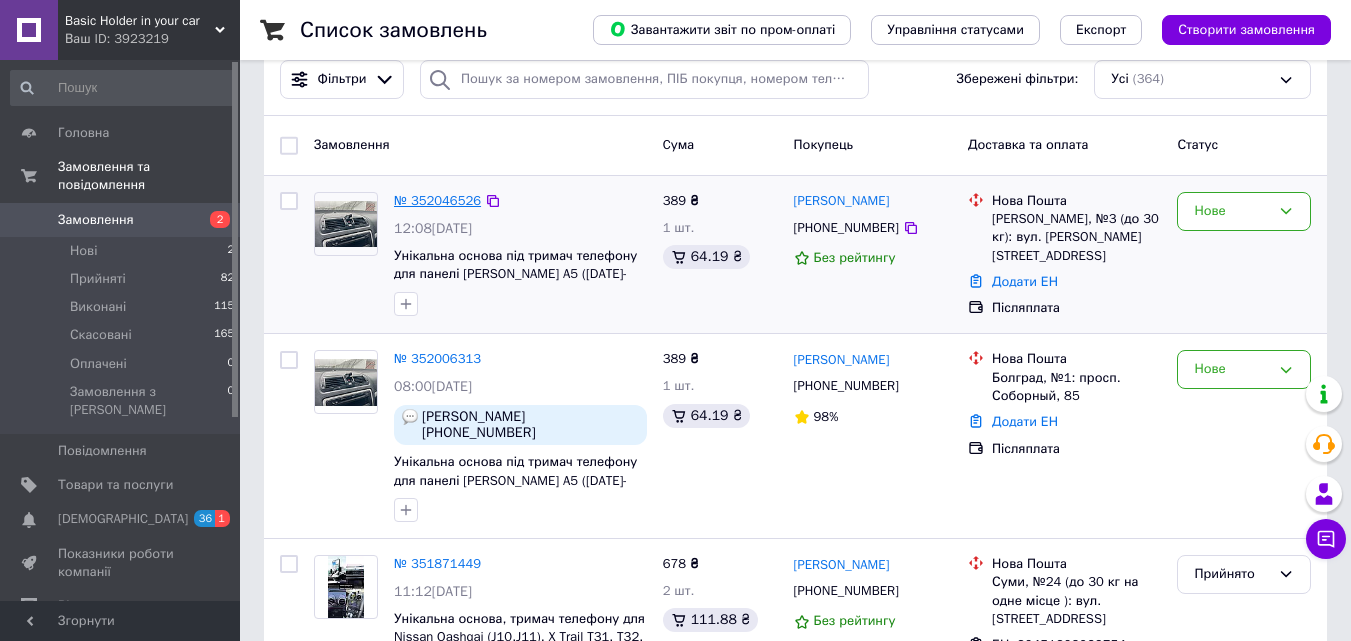 click on "№ 352046526" at bounding box center [437, 200] 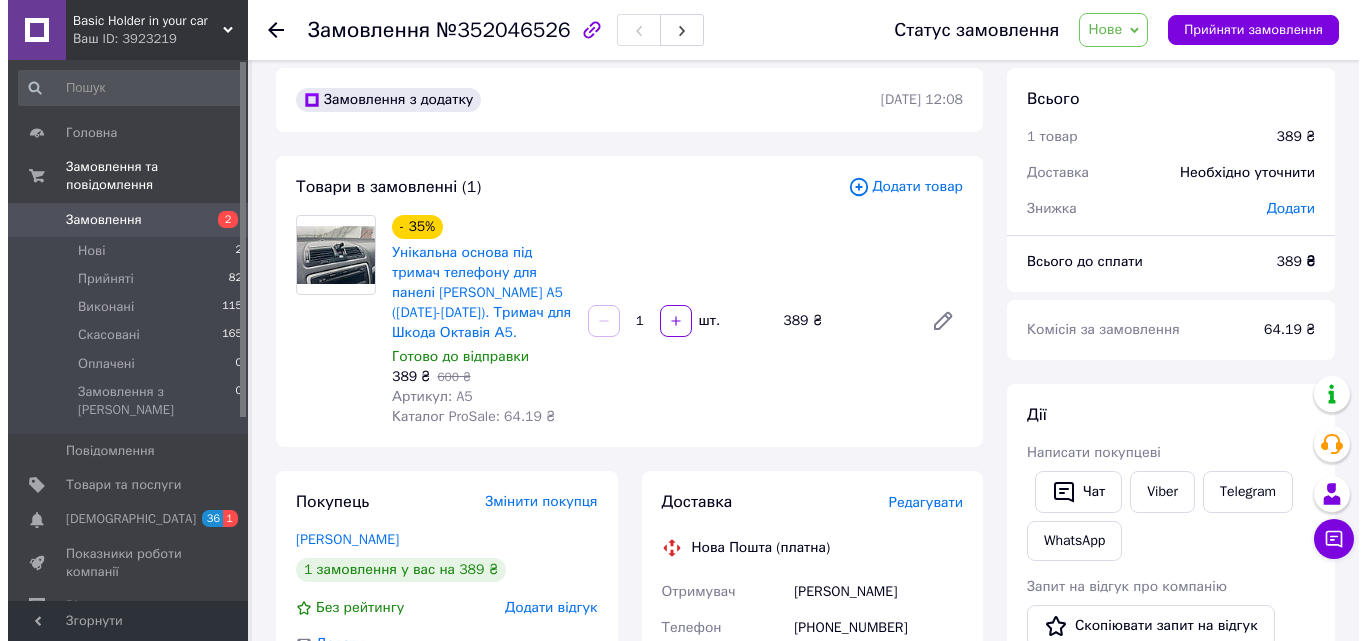 scroll, scrollTop: 0, scrollLeft: 0, axis: both 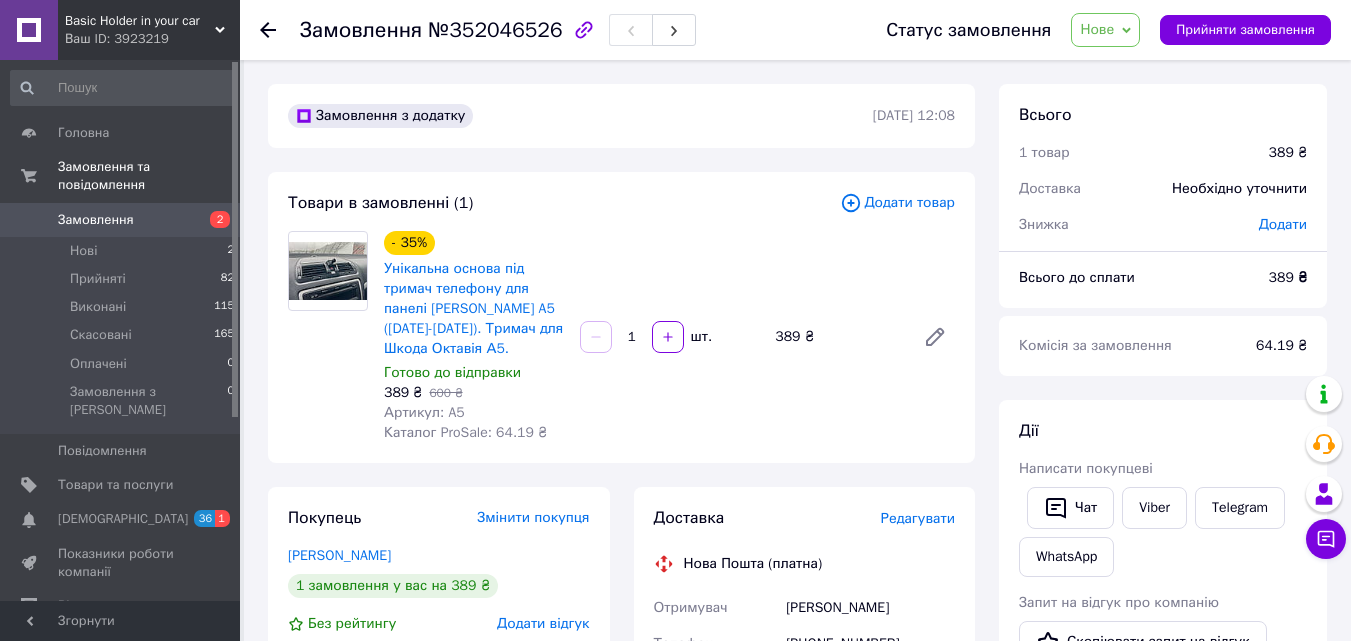 click on "Додати товар" at bounding box center [897, 203] 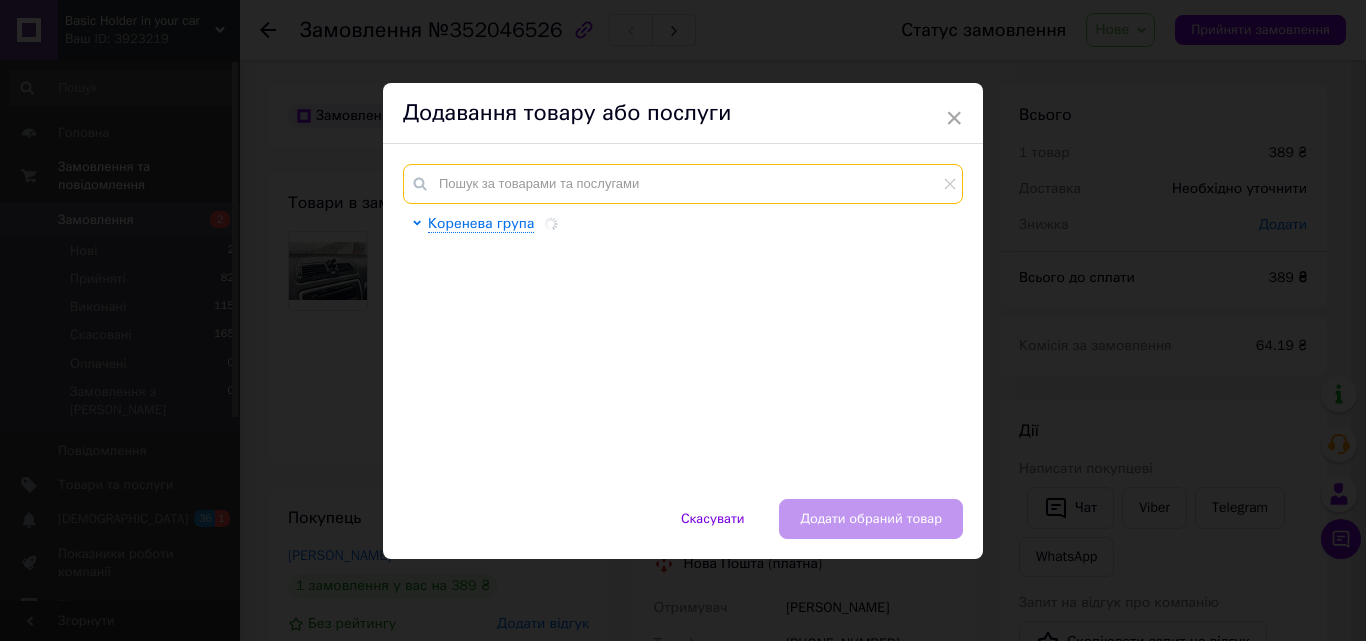 click at bounding box center [683, 184] 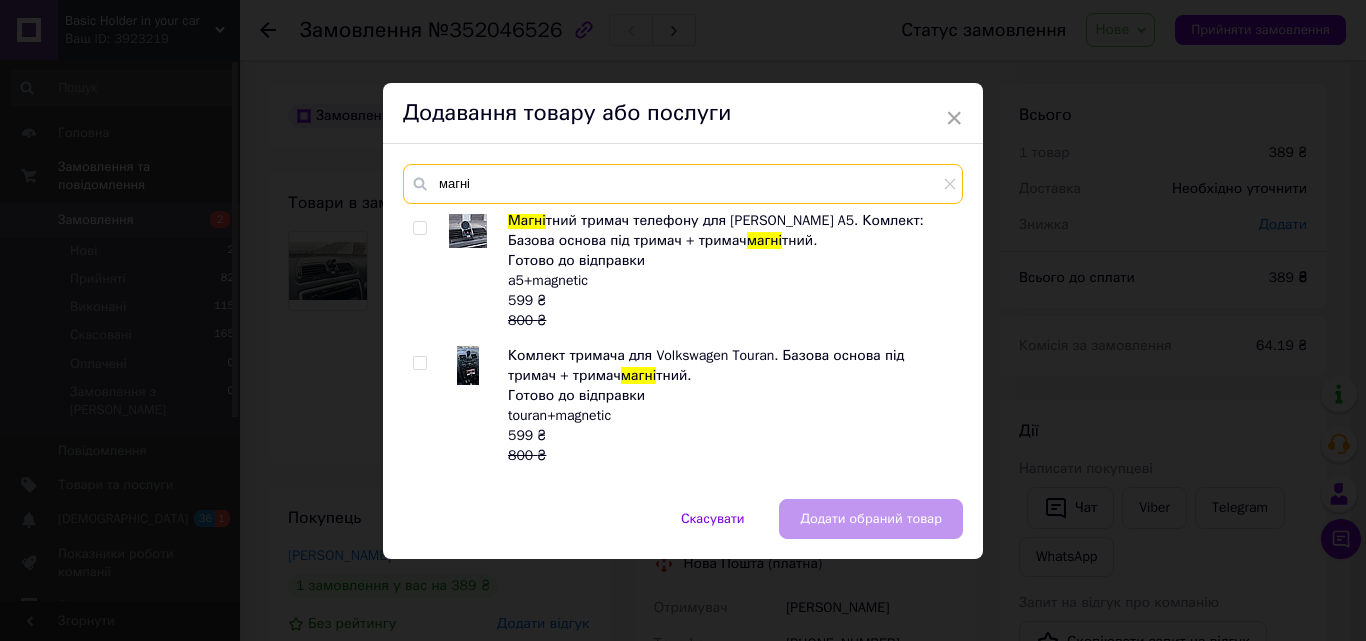 scroll, scrollTop: 0, scrollLeft: 0, axis: both 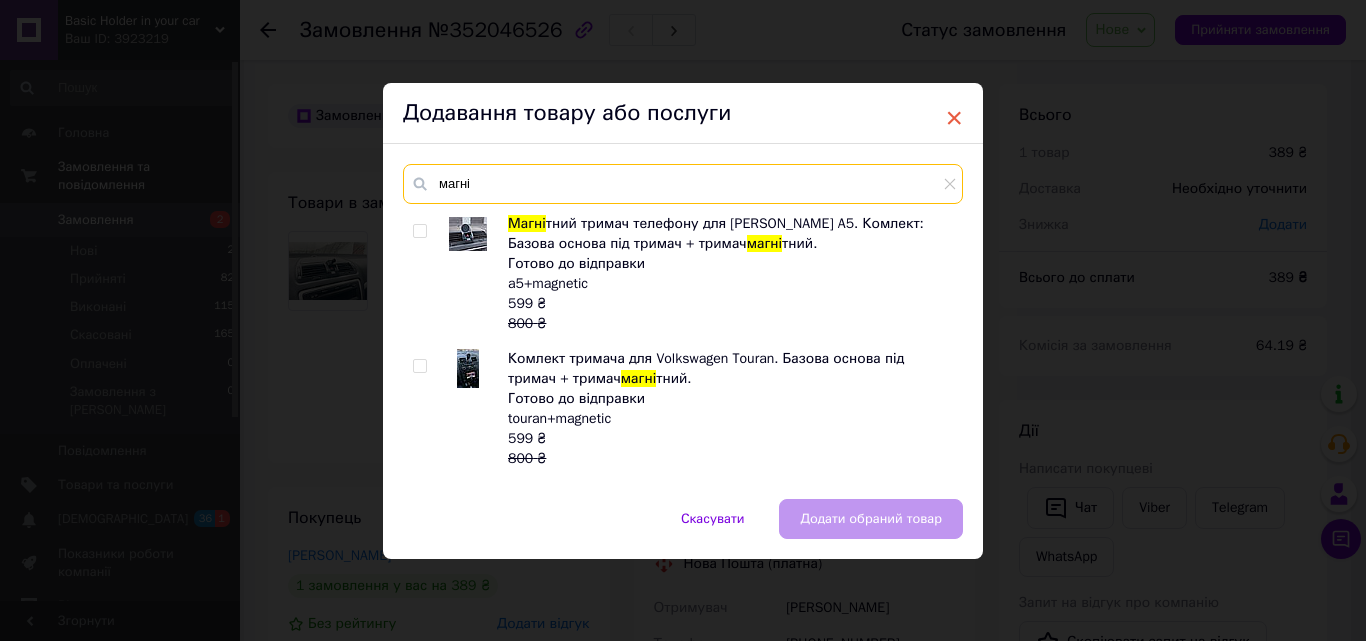 type on "магні" 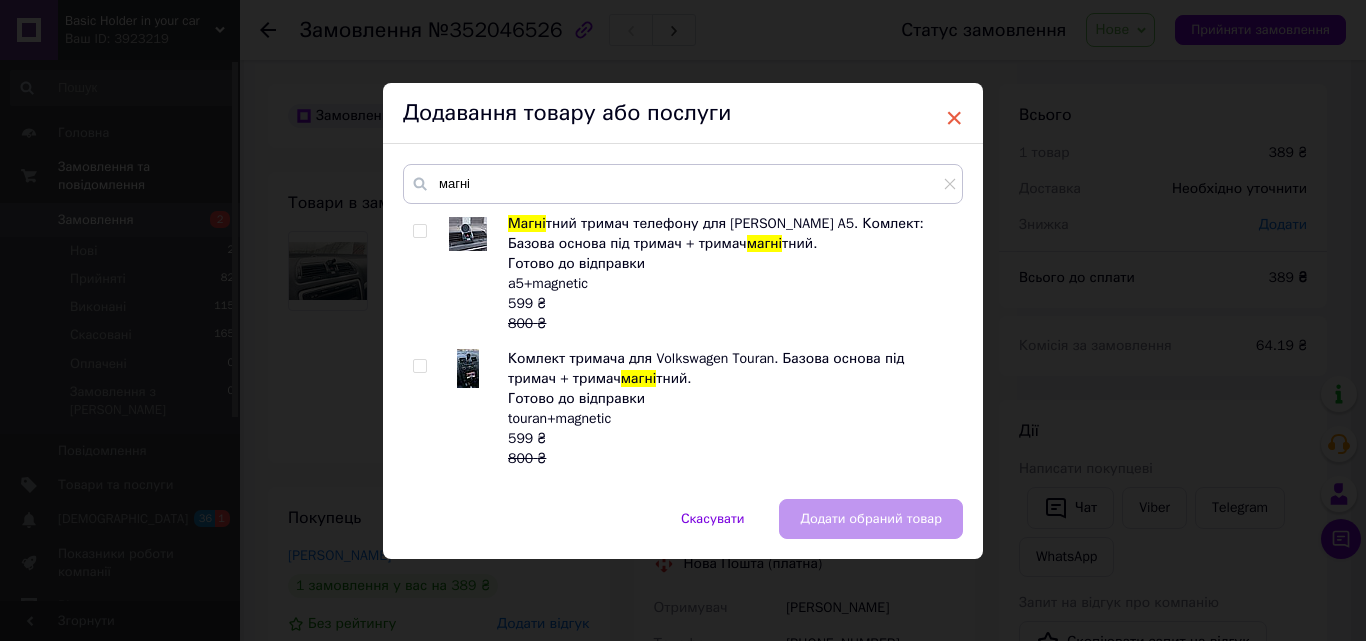 click on "×" at bounding box center (954, 118) 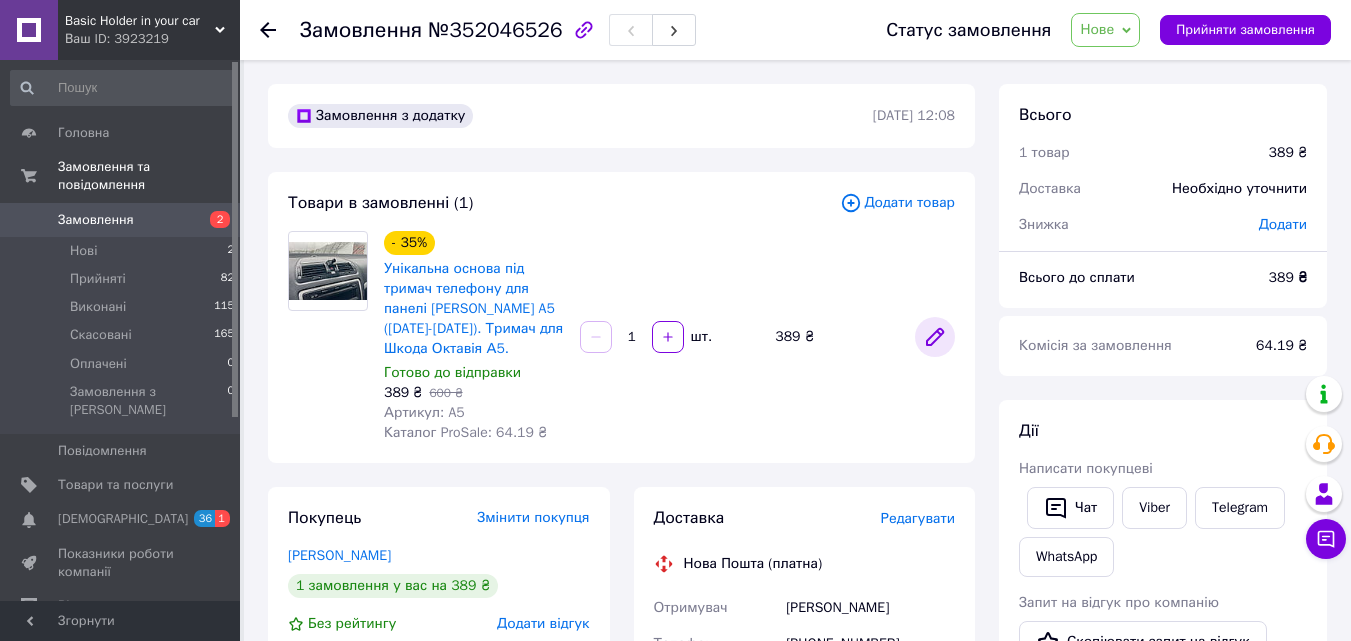 click 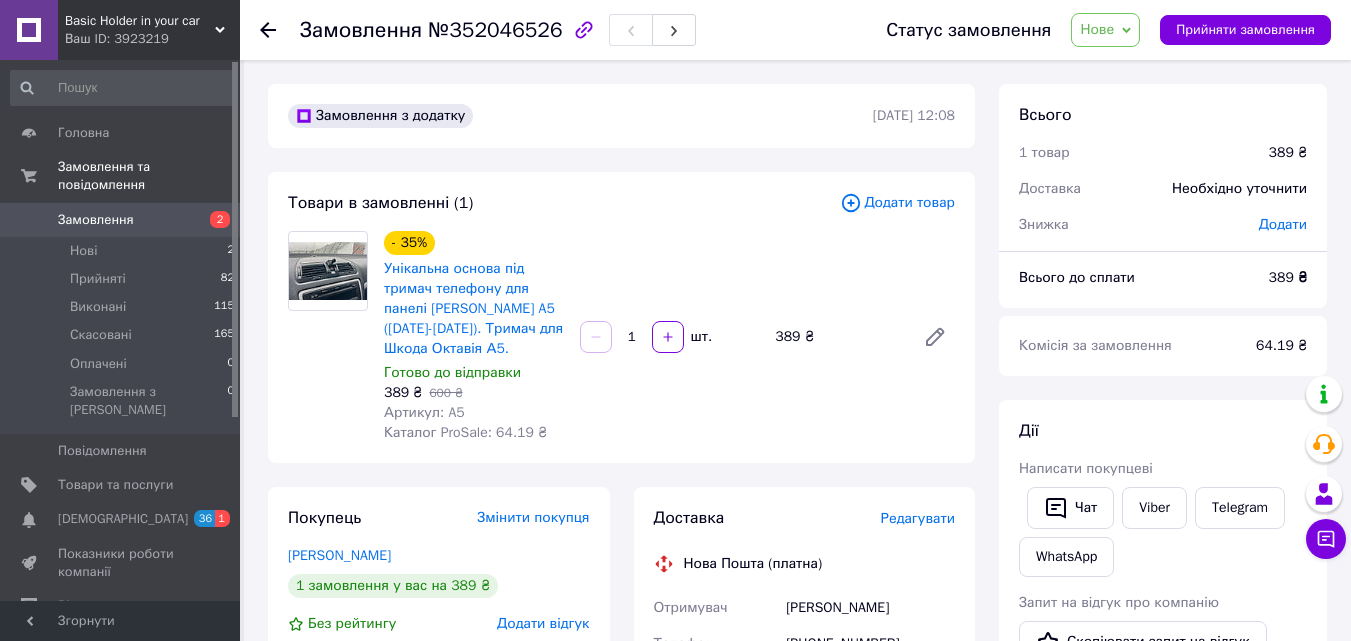 click on "Додати товар" at bounding box center [897, 203] 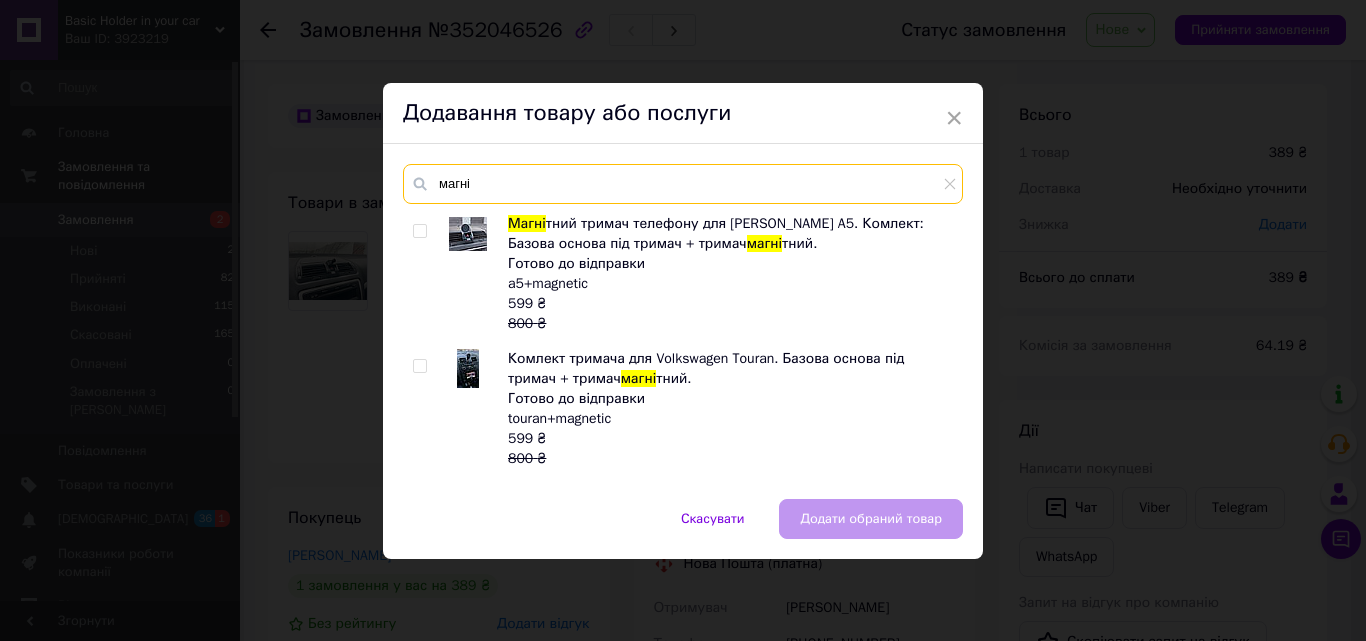 click on "магні" at bounding box center [683, 184] 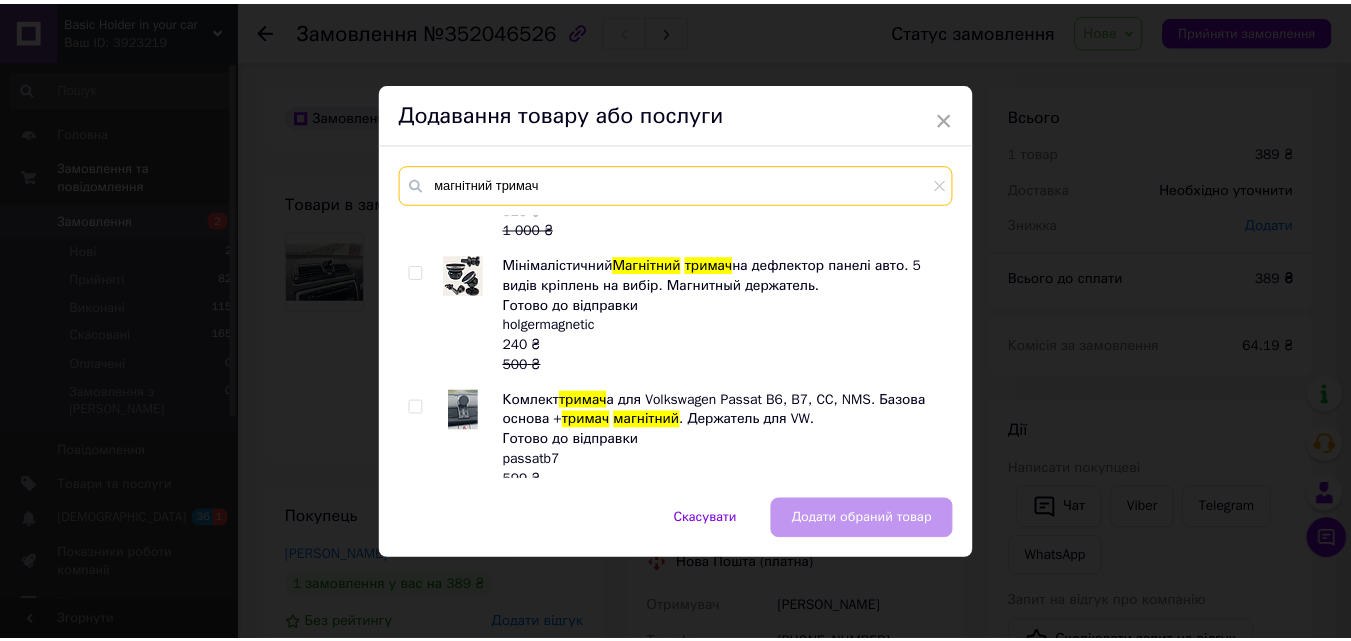 scroll, scrollTop: 600, scrollLeft: 0, axis: vertical 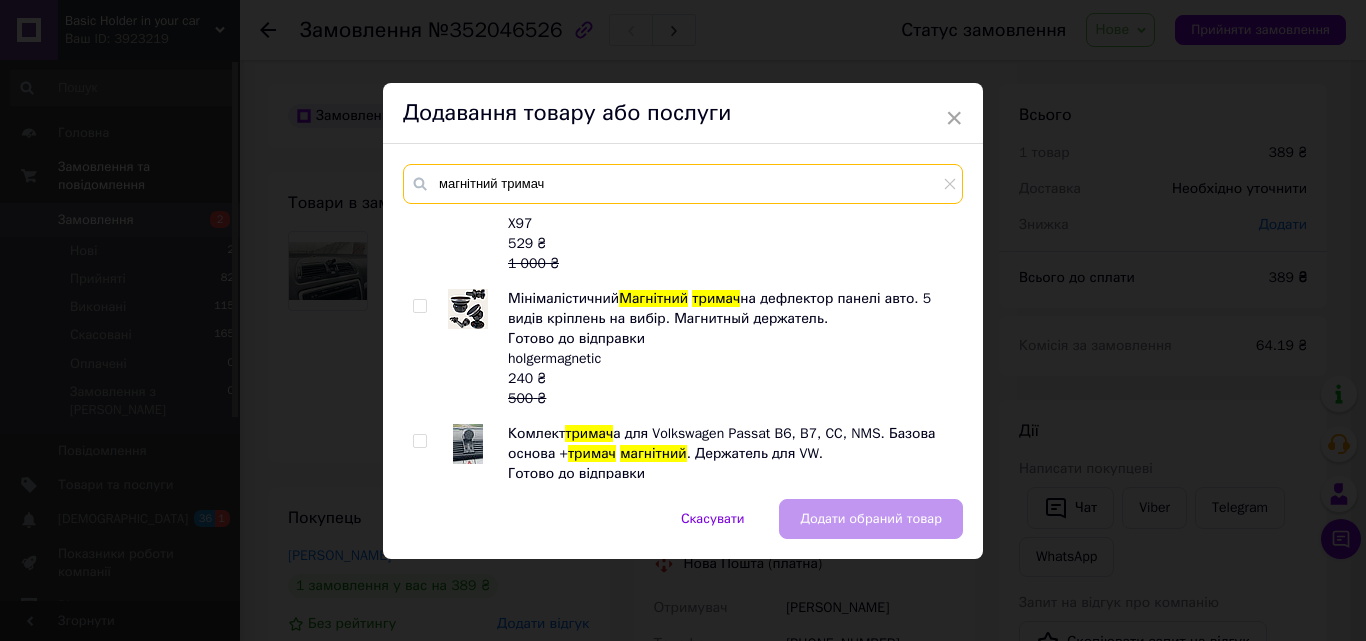 type on "магнітний тримач" 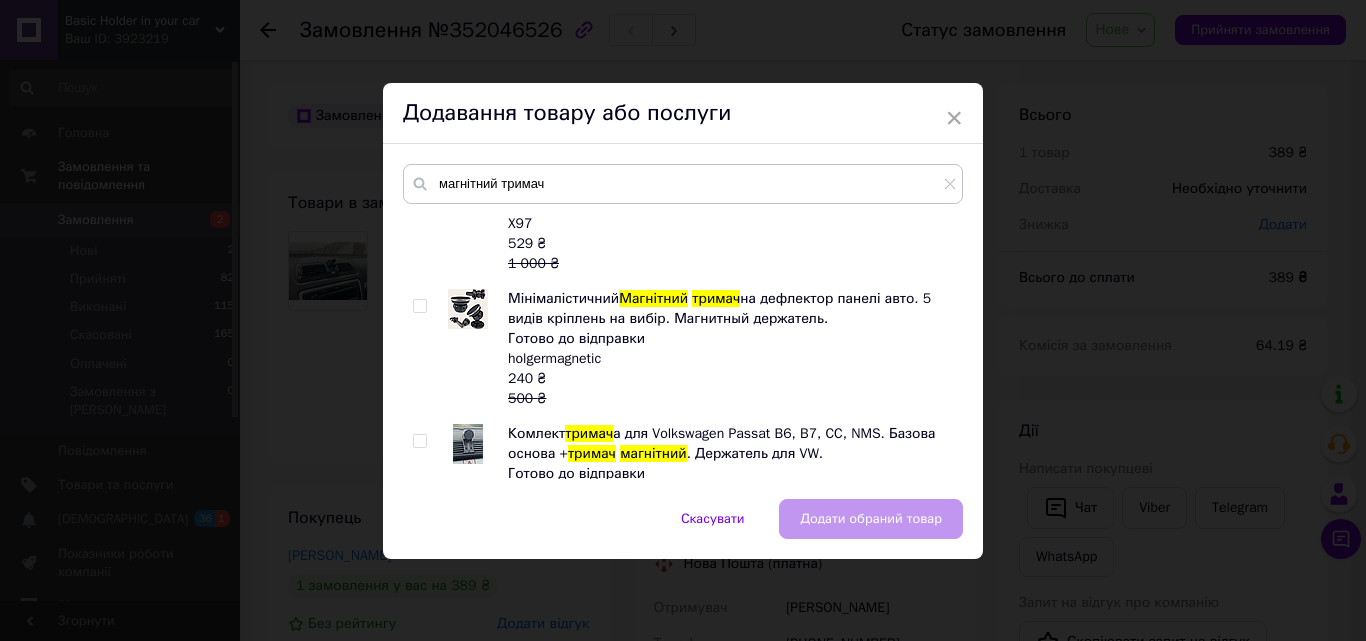 click on "на дефлектор панелі авто. 5 видів кріплень на вибір. Магнитный держатель." at bounding box center [719, 308] 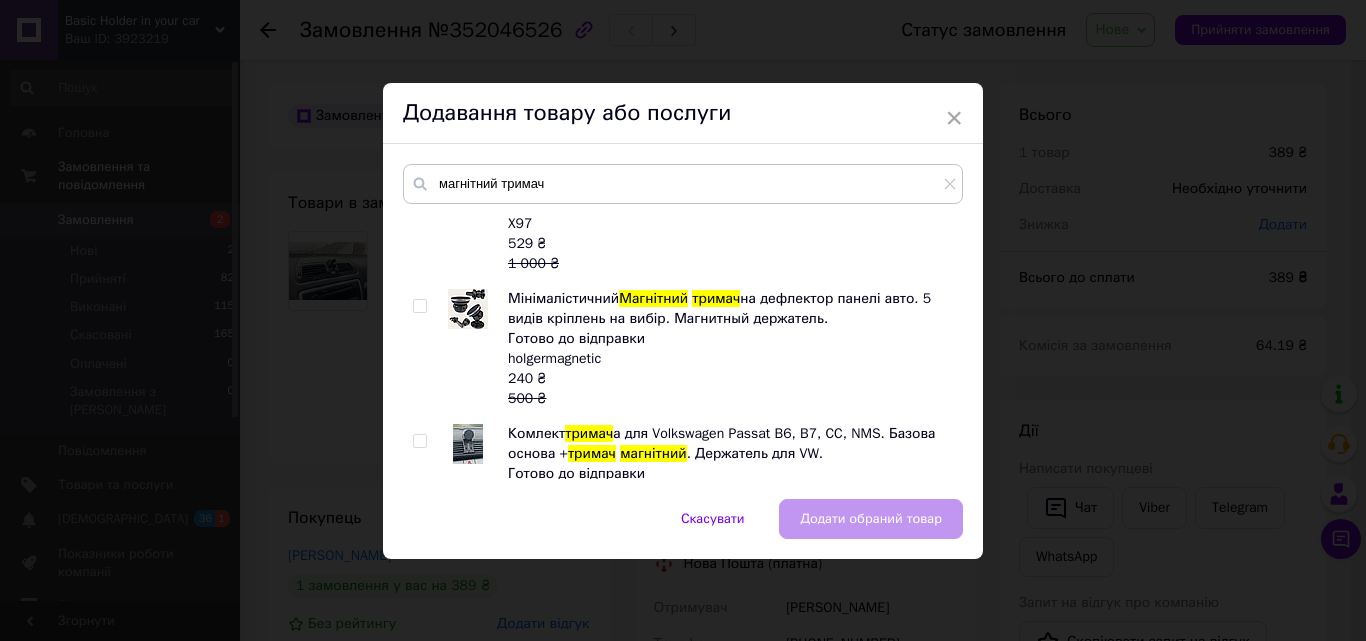 click at bounding box center [419, 306] 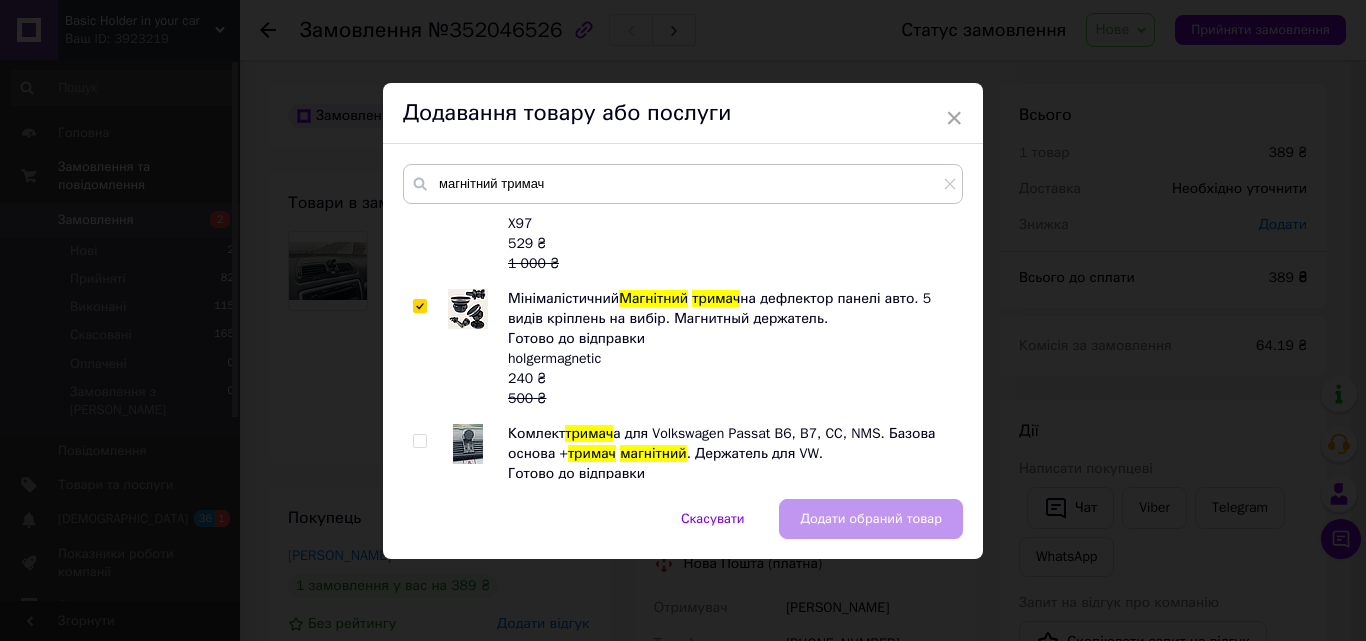 checkbox on "true" 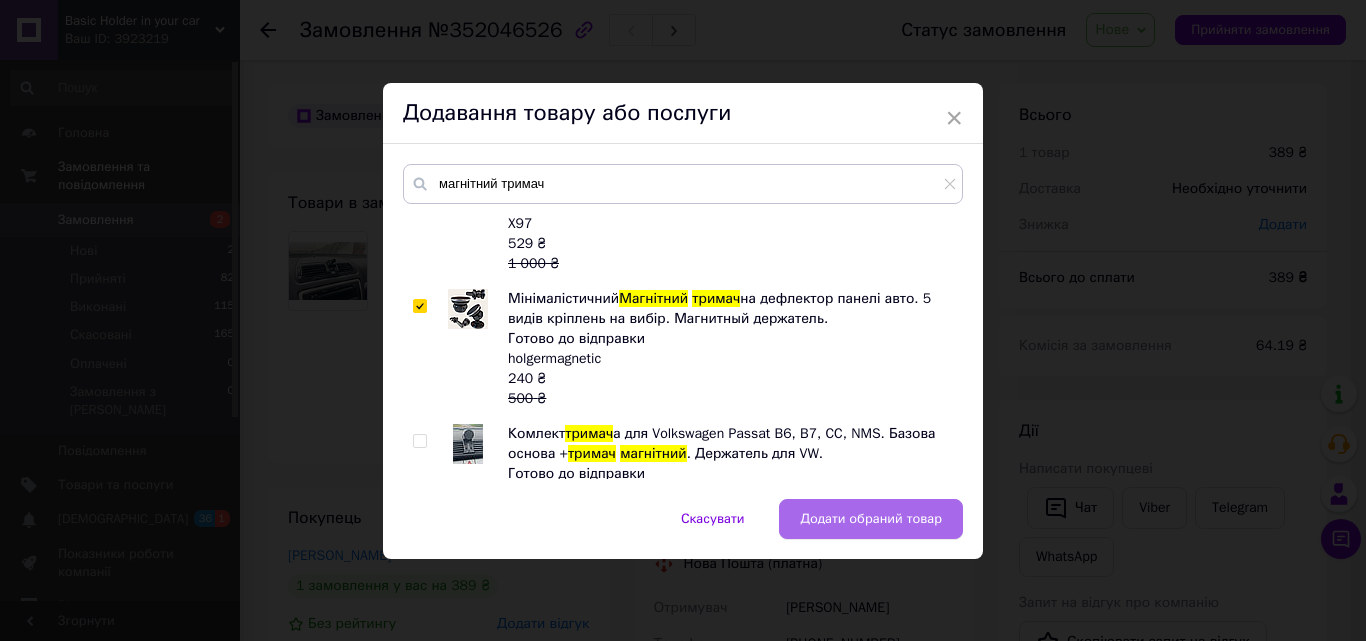 click on "Додати обраний товар" at bounding box center [871, 519] 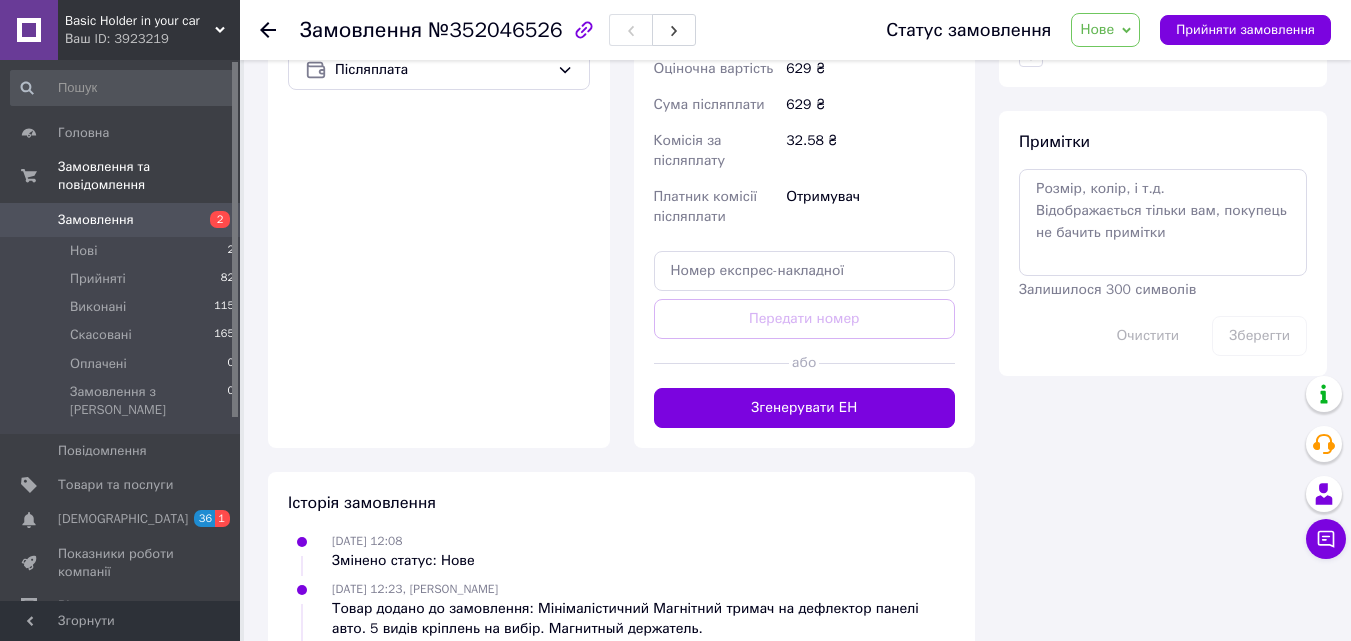scroll, scrollTop: 1100, scrollLeft: 0, axis: vertical 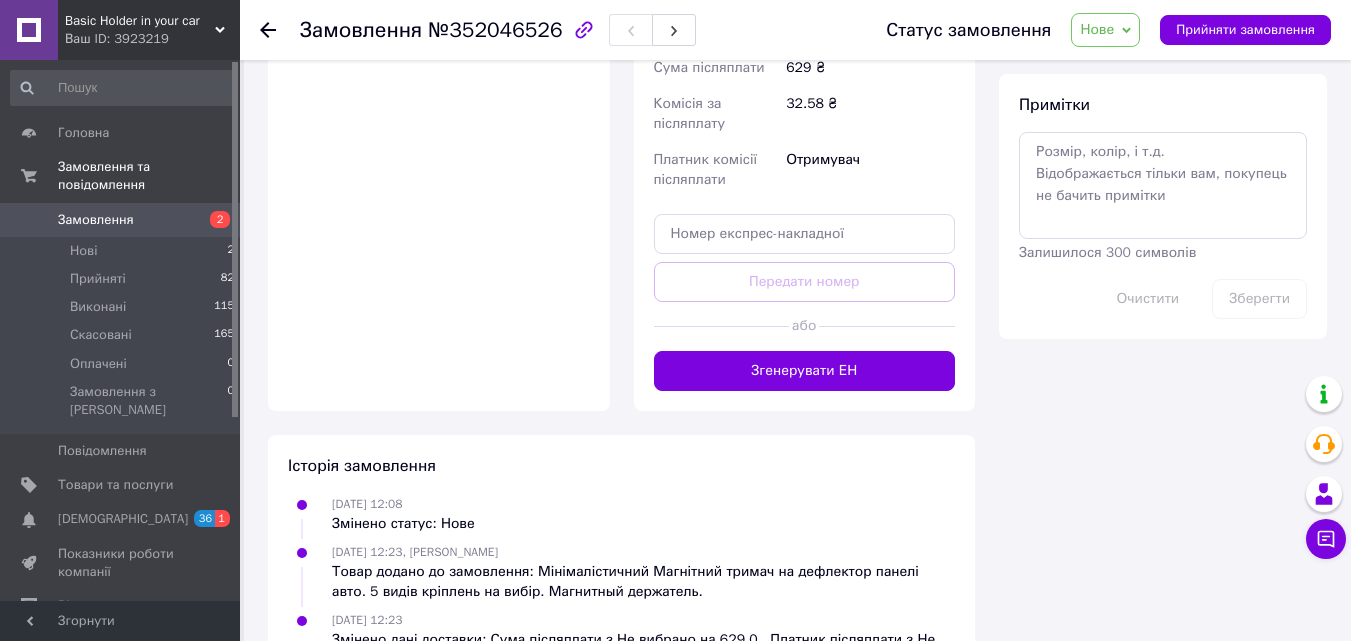 click on "Доставка Редагувати Нова Пошта (платна) Отримувач Калашнюк Володимир Телефон отримувача +380939744988 Адреса Володимир, №3 (до 30 кг): вул. Цинкаловського, 4а Дата відправки 10.07.2025 Платник Отримувач Оціночна вартість 629 ₴ Сума післяплати 629 ₴ Комісія за післяплату 32.58 ₴ Платник комісії післяплати Отримувач Передати номер або Згенерувати ЕН Платник Отримувач Відправник Прізвище отримувача Калашнюк Ім'я отримувача Володимир По батькові отримувача Телефон отримувача +380939744988 Тип доставки У відділенні Кур'єром В поштоматі Місто -- Не обрано -- Відділення Вантаж 629" at bounding box center [805, 31] 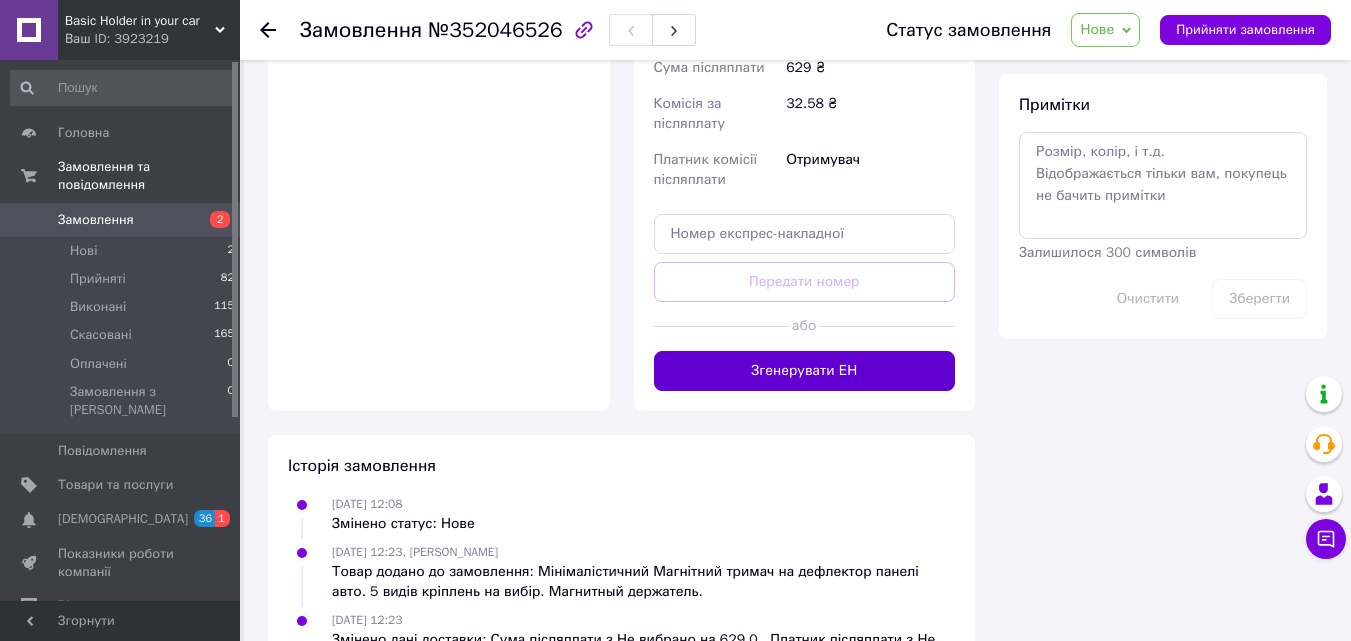 click on "Згенерувати ЕН" at bounding box center (805, 371) 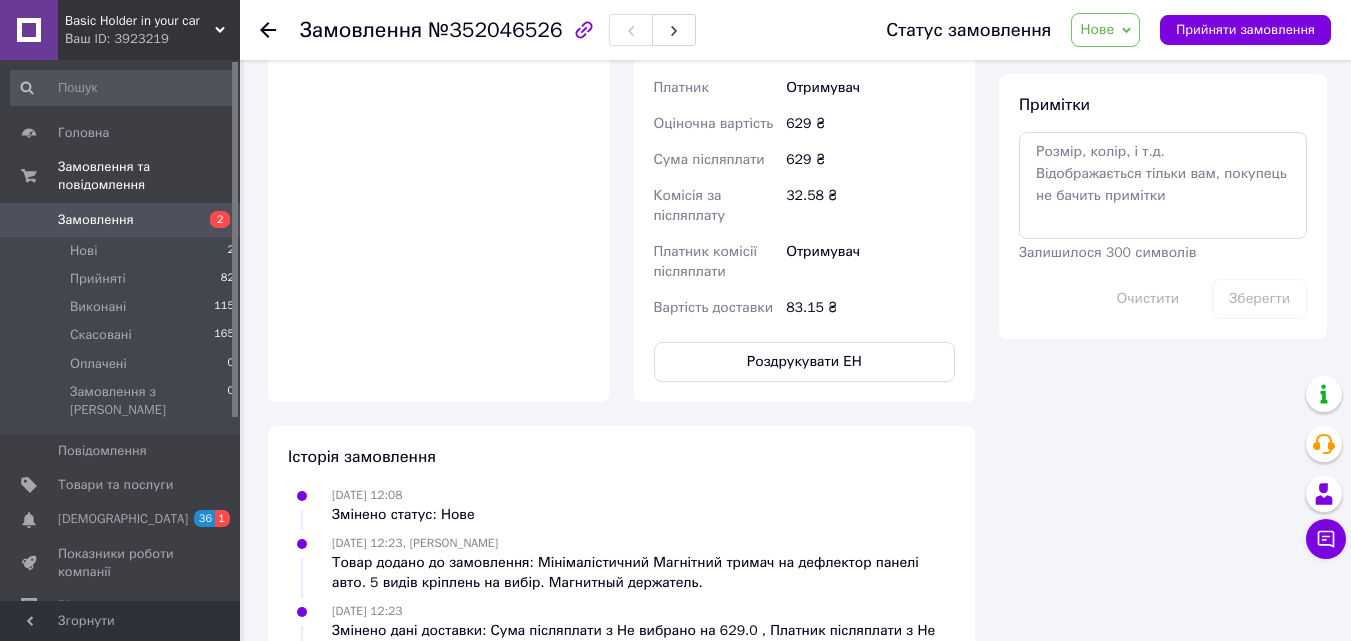 click on "Нове" at bounding box center [1105, 30] 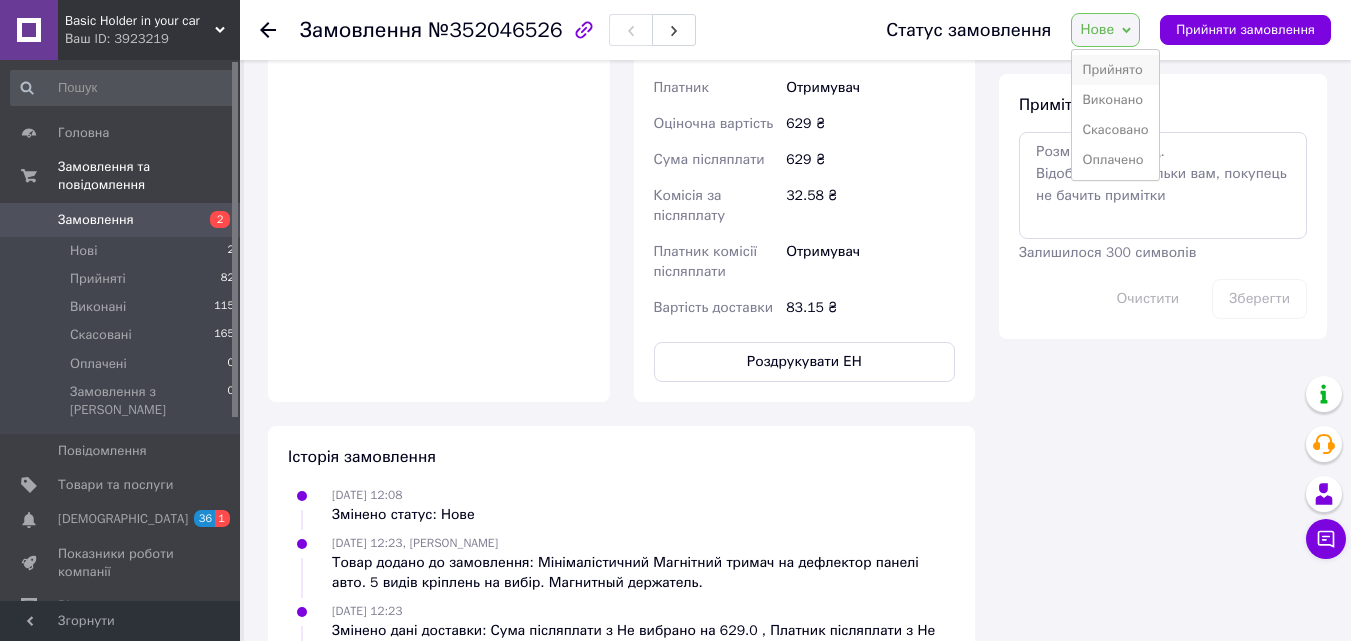 click on "Прийнято" at bounding box center [1115, 70] 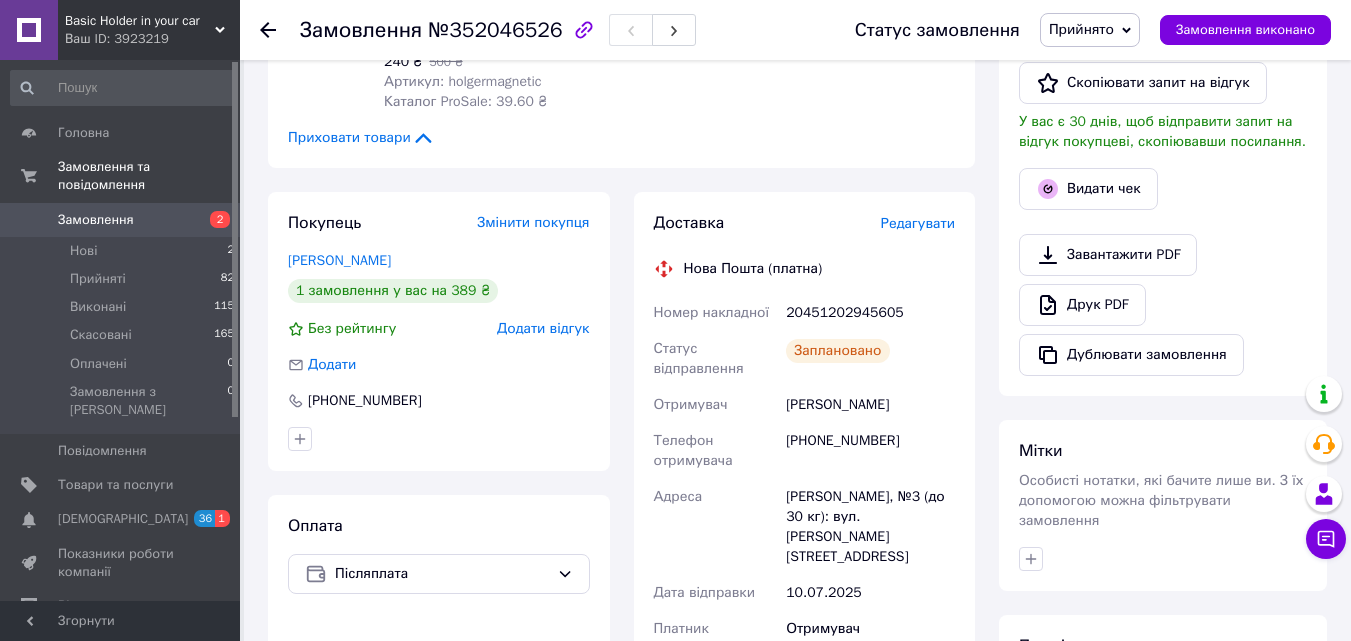scroll, scrollTop: 500, scrollLeft: 0, axis: vertical 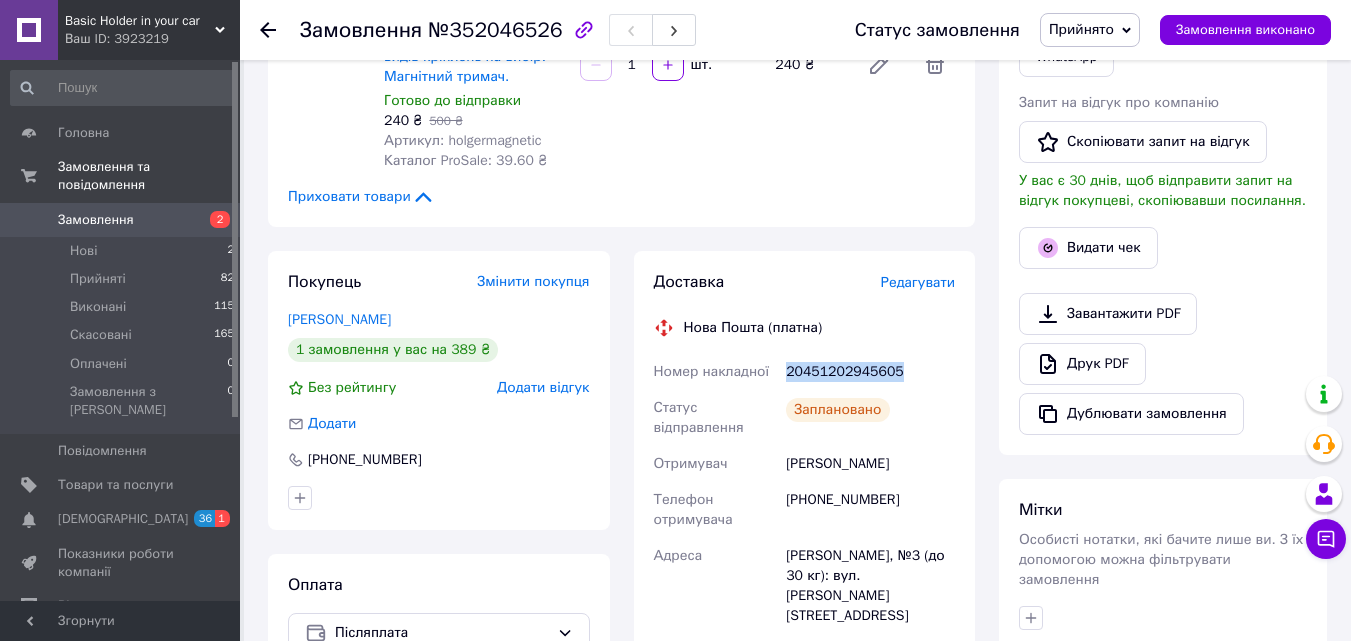 drag, startPoint x: 788, startPoint y: 371, endPoint x: 900, endPoint y: 376, distance: 112.11155 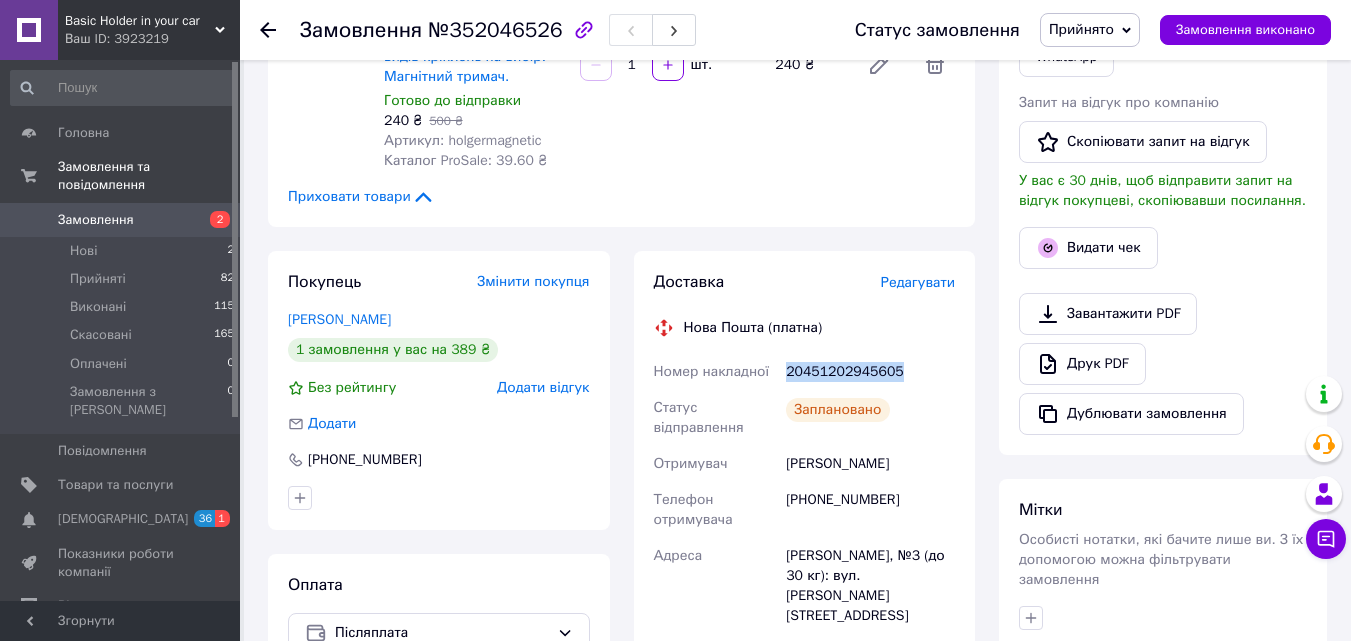 copy on "20451202945605" 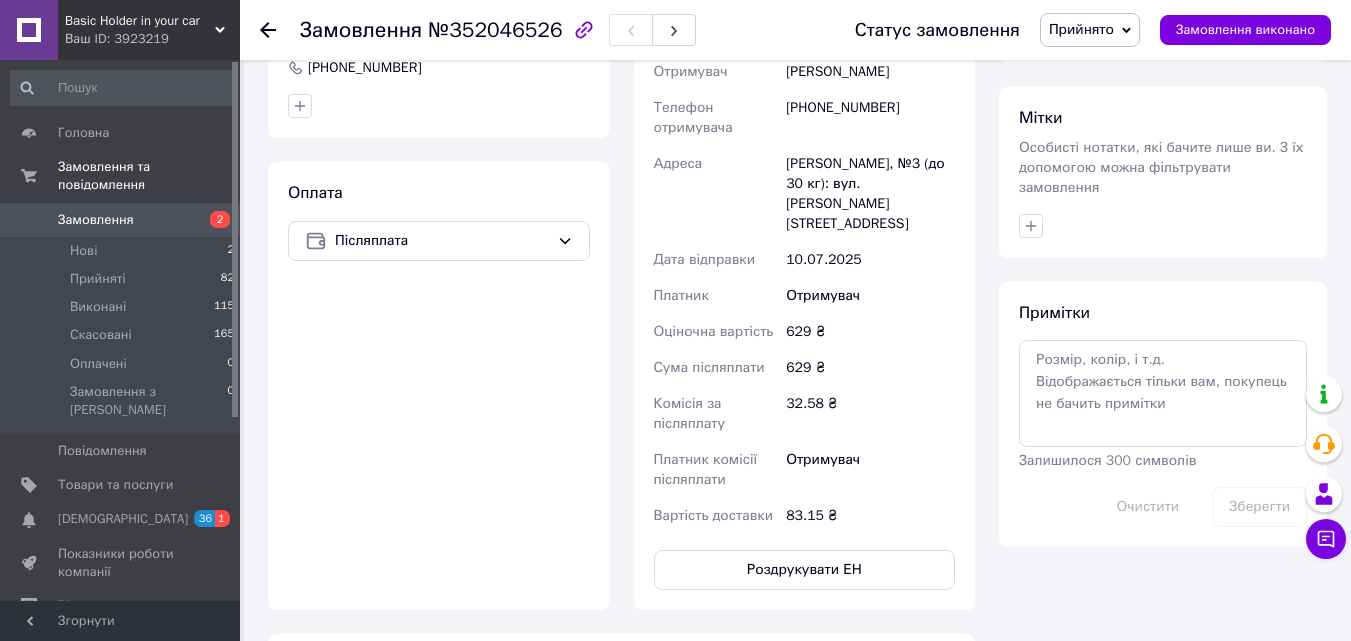 scroll, scrollTop: 900, scrollLeft: 0, axis: vertical 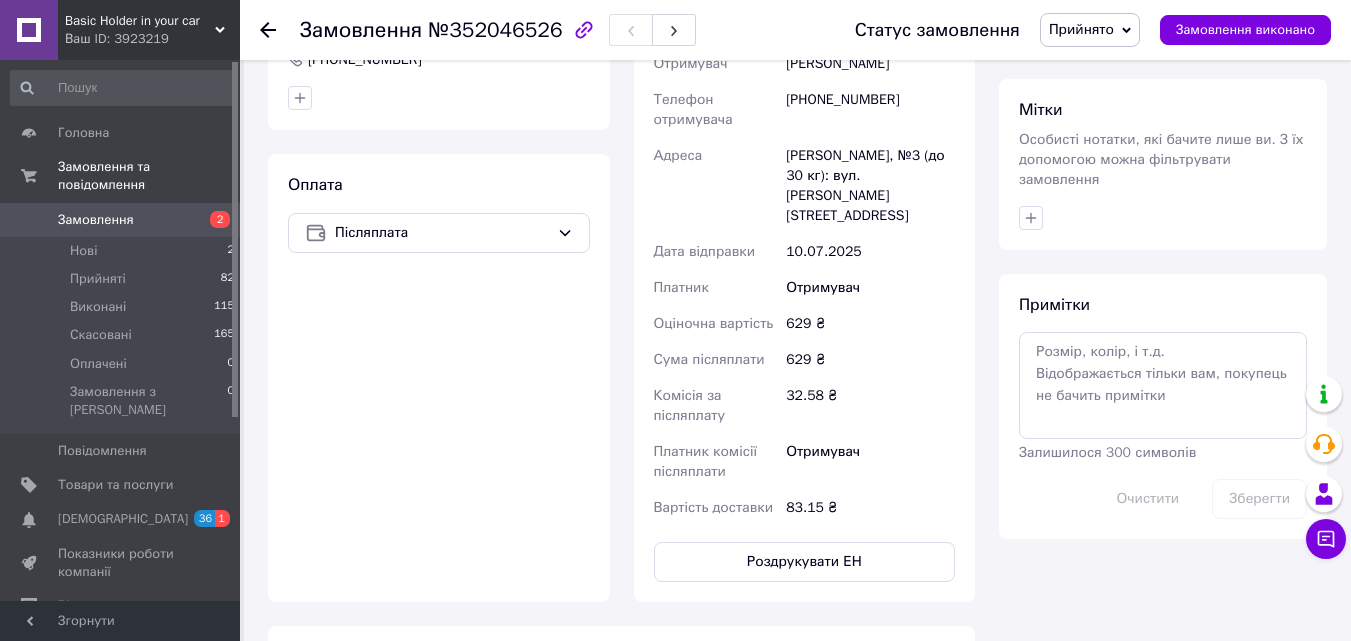click on "Замовлення" at bounding box center (96, 220) 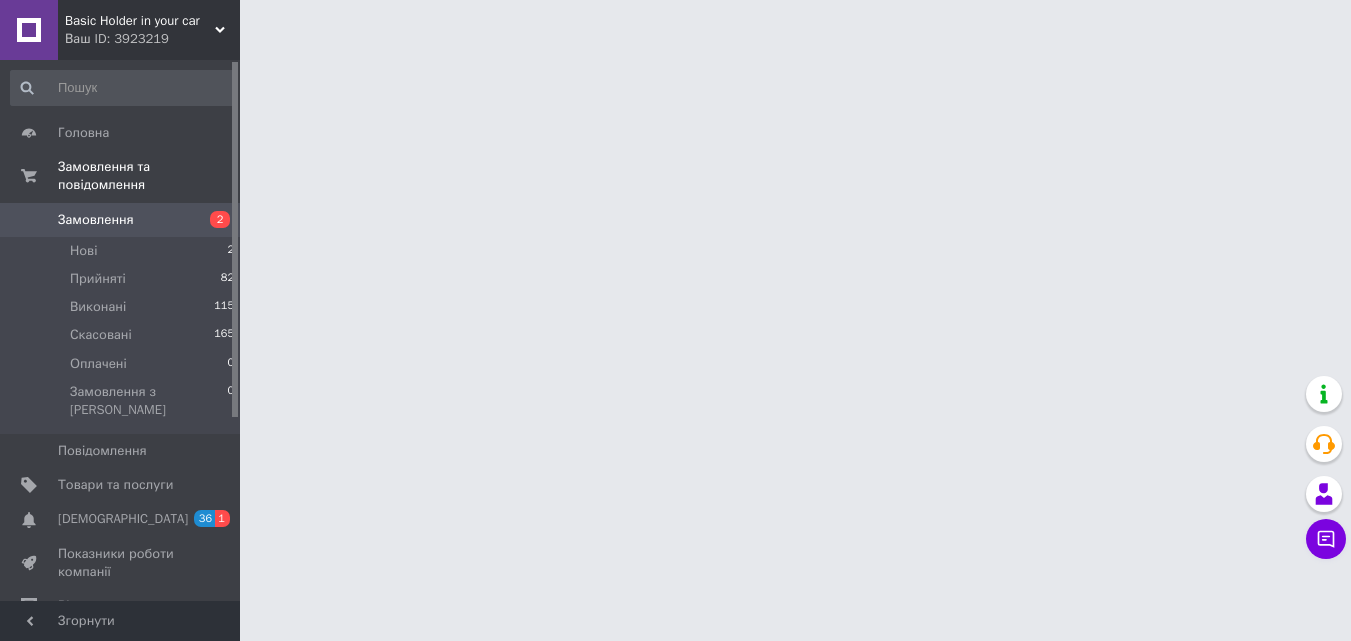 scroll, scrollTop: 0, scrollLeft: 0, axis: both 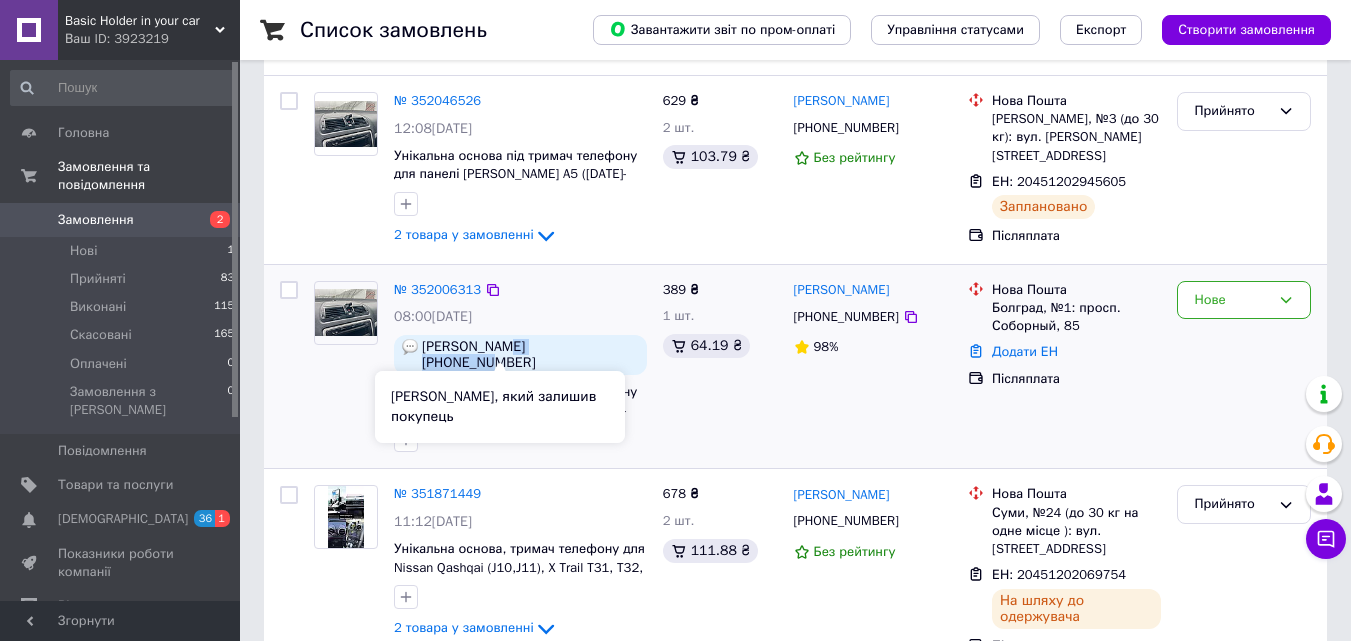 drag, startPoint x: 507, startPoint y: 349, endPoint x: 603, endPoint y: 343, distance: 96.18732 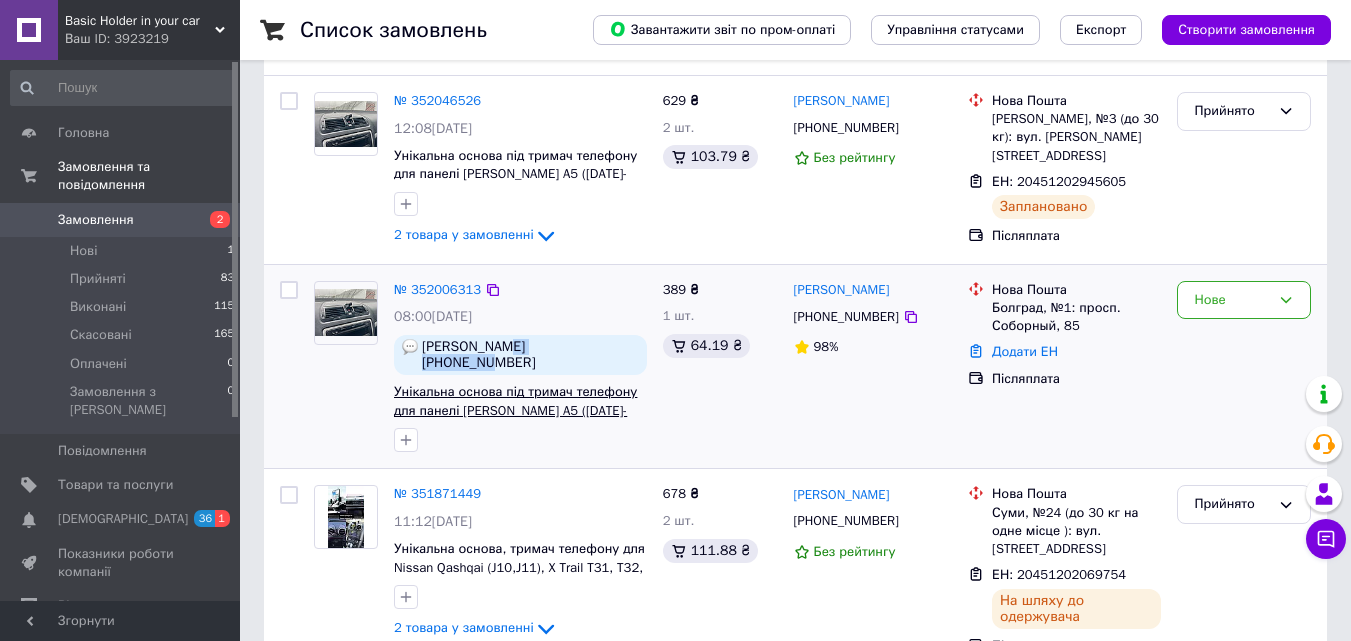 copy on "+37360248179" 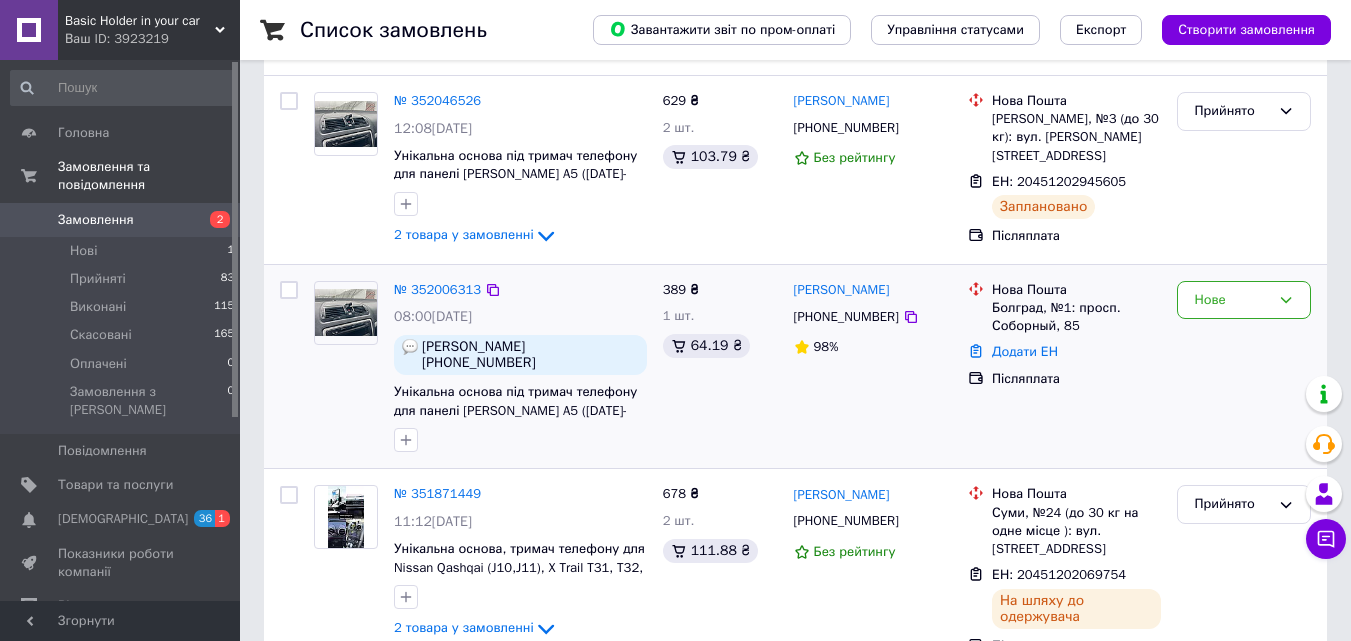 click on "389 ₴ 1 шт. 64.19 ₴" at bounding box center (720, 367) 